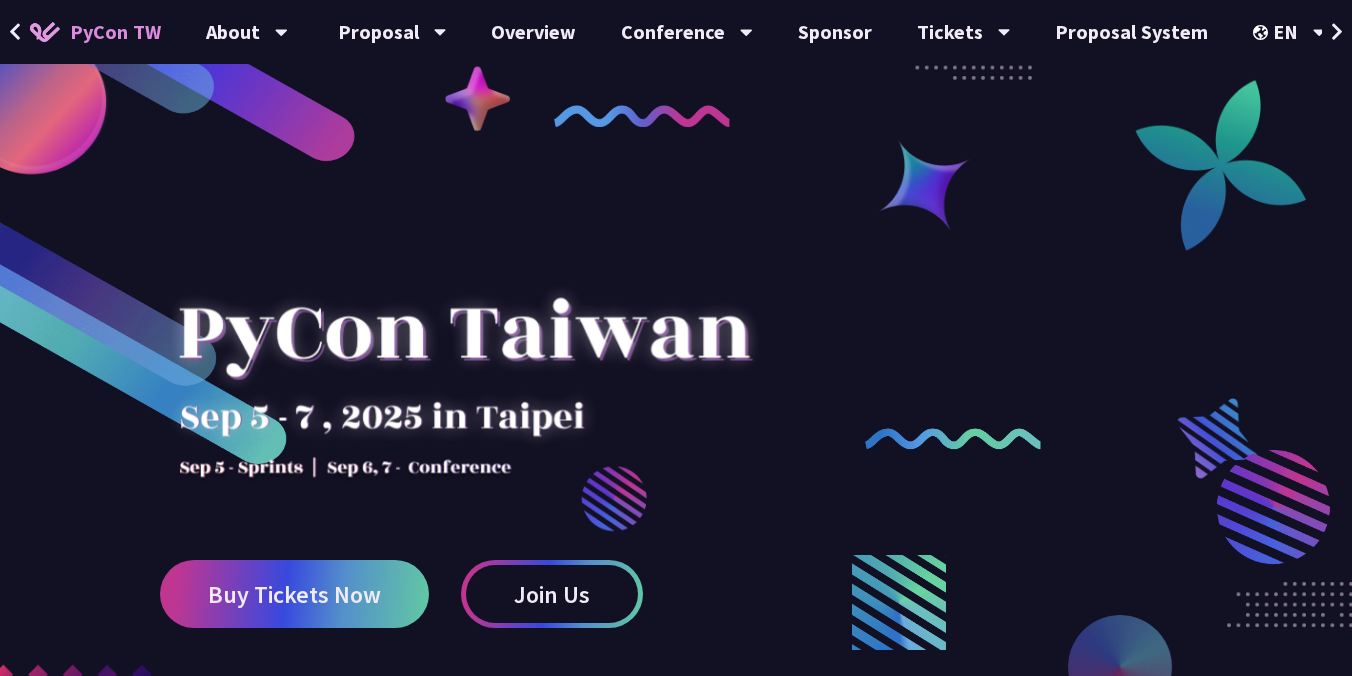 scroll, scrollTop: 0, scrollLeft: 0, axis: both 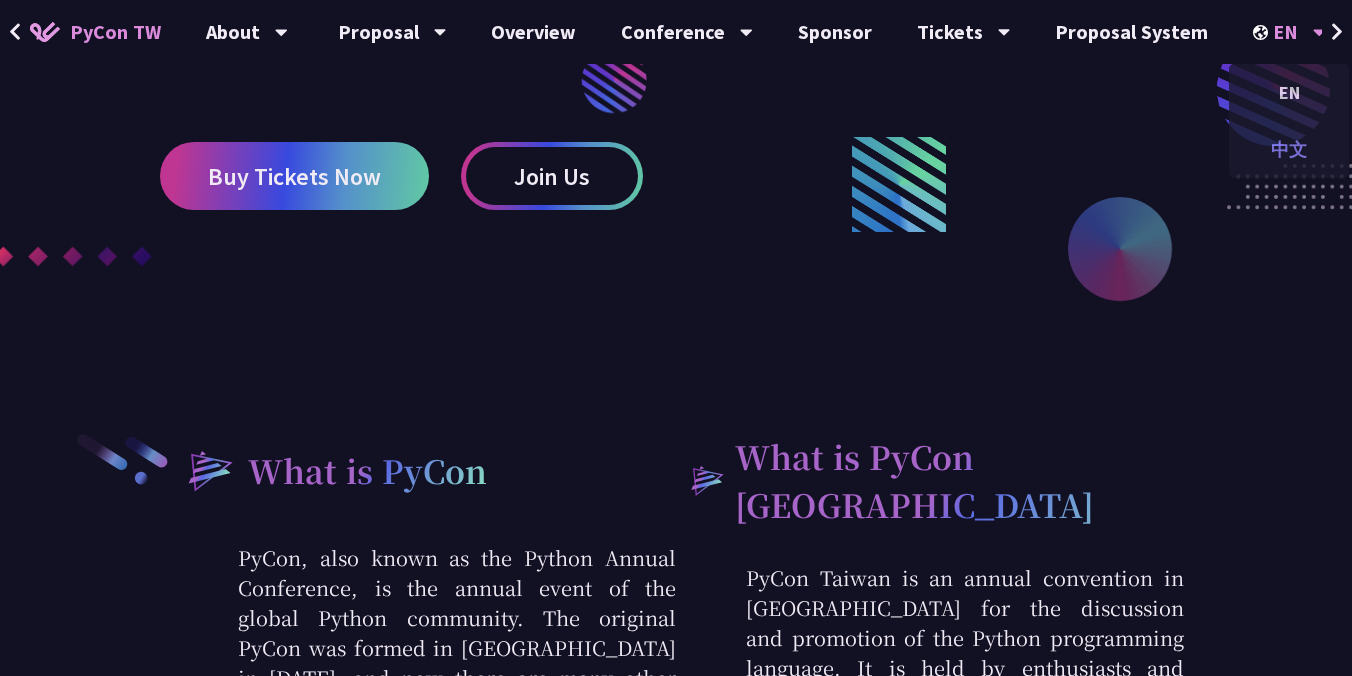 click on "中文" at bounding box center [1289, 149] 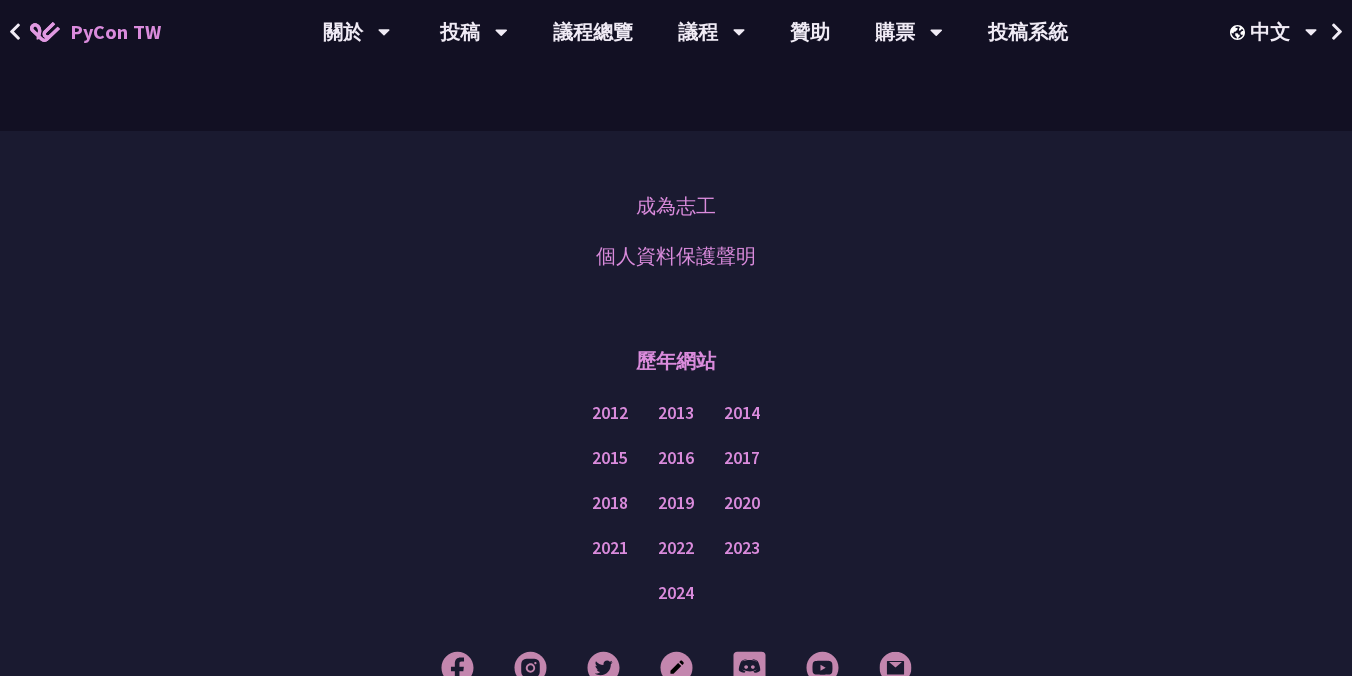 scroll, scrollTop: 2182, scrollLeft: 0, axis: vertical 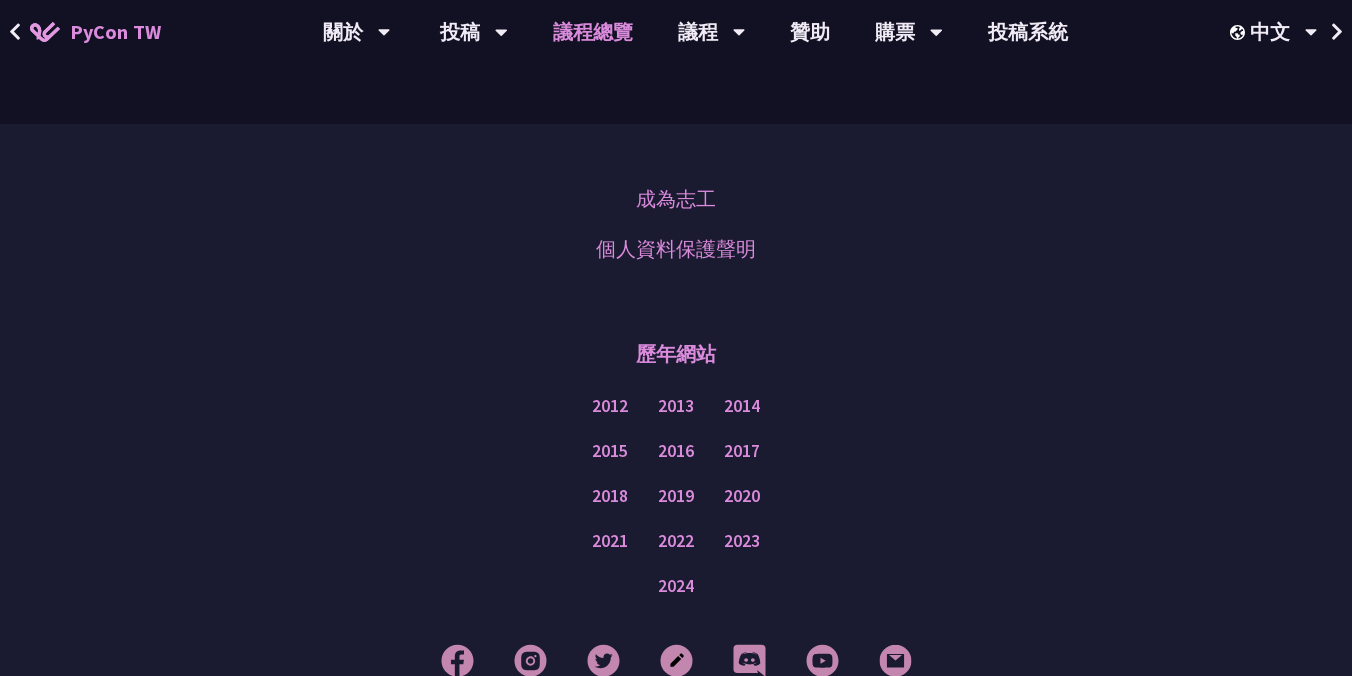 click on "議程總覽" at bounding box center (593, 32) 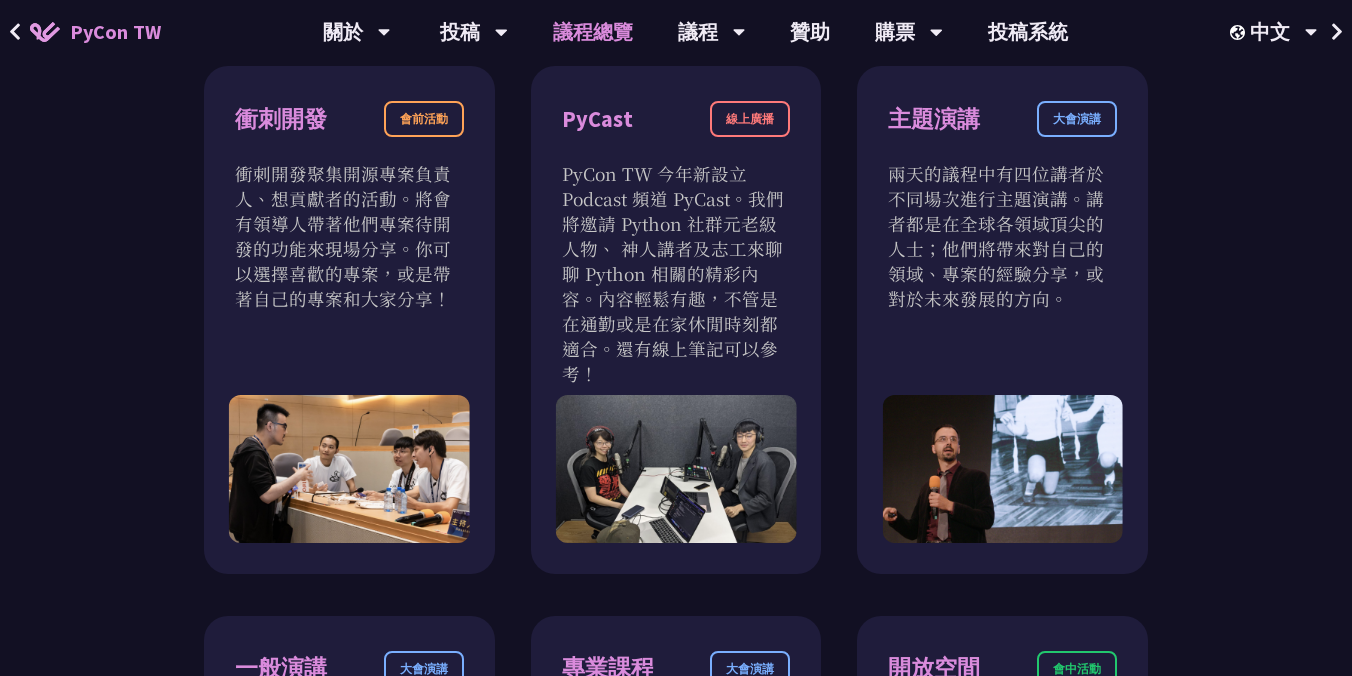 scroll, scrollTop: 737, scrollLeft: 0, axis: vertical 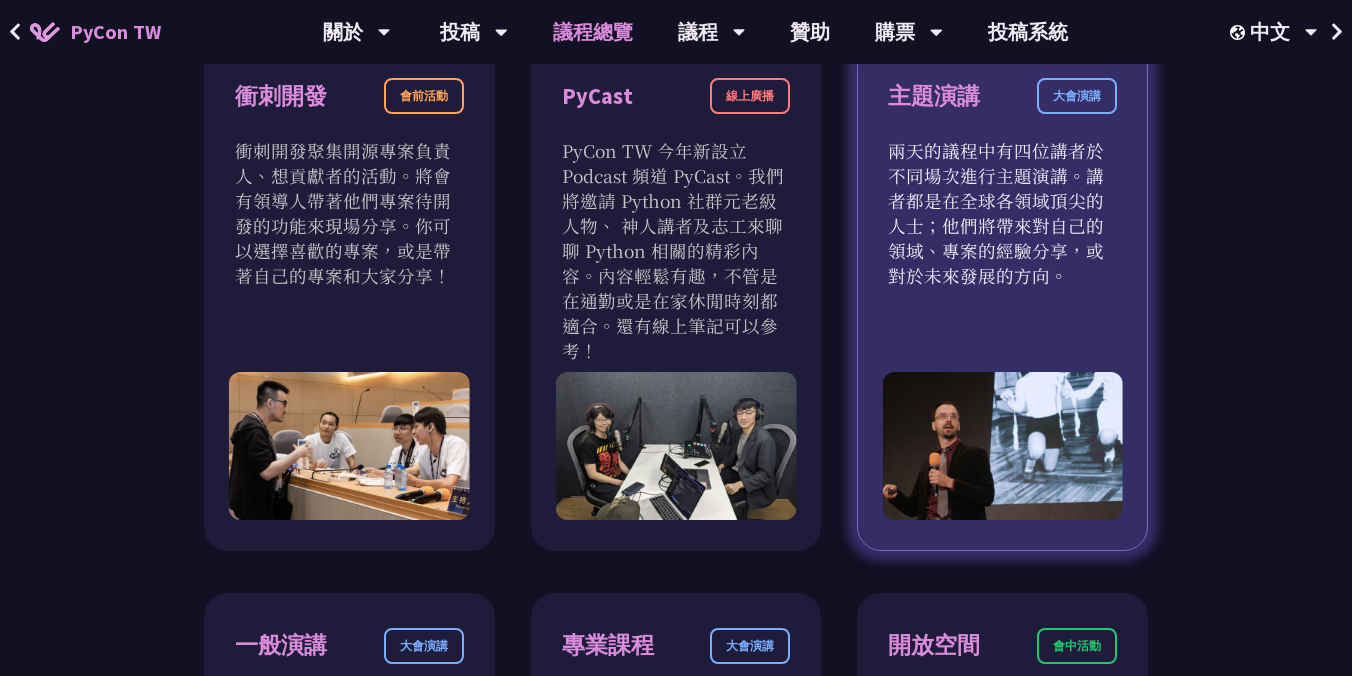 click on "兩天的議程中有四位講者於不同場次進行主題演講。講者都是在全球各領域頂尖的人士；他們將帶來對自己的領域、專案的經驗分享，或對於未來發展的方向。" at bounding box center [1002, 213] 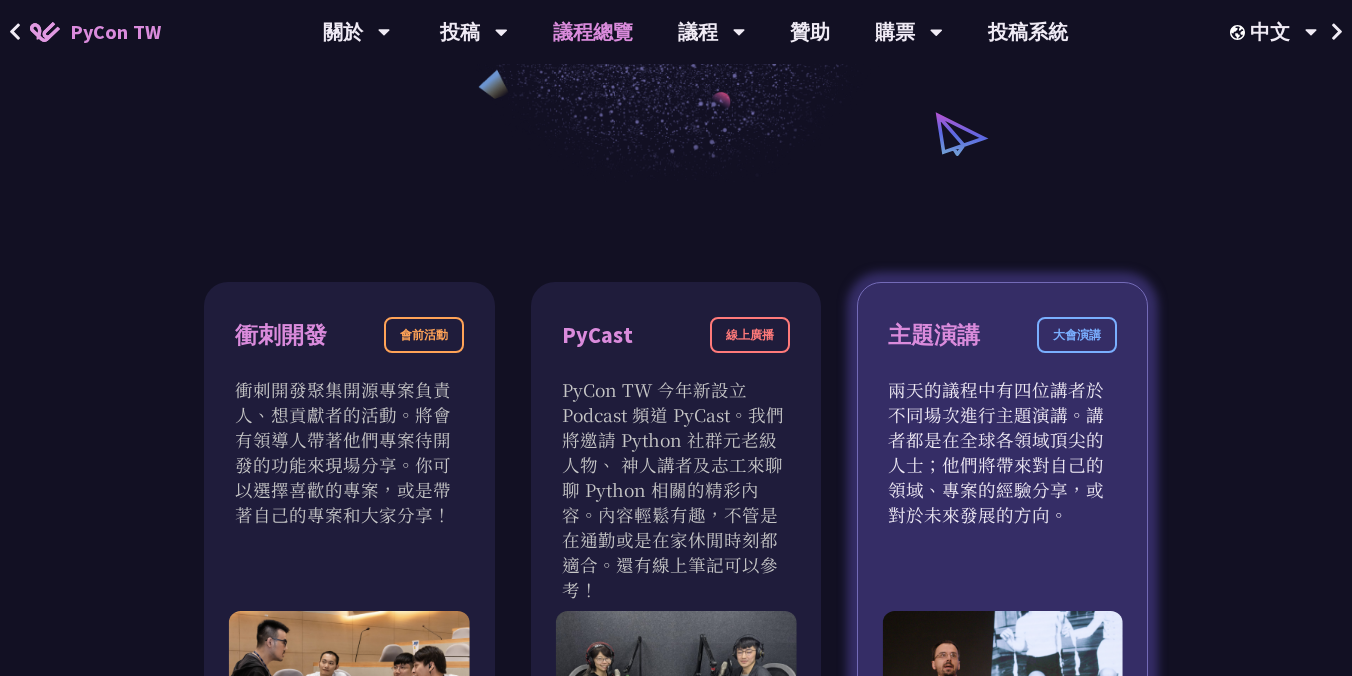 scroll, scrollTop: 439, scrollLeft: 0, axis: vertical 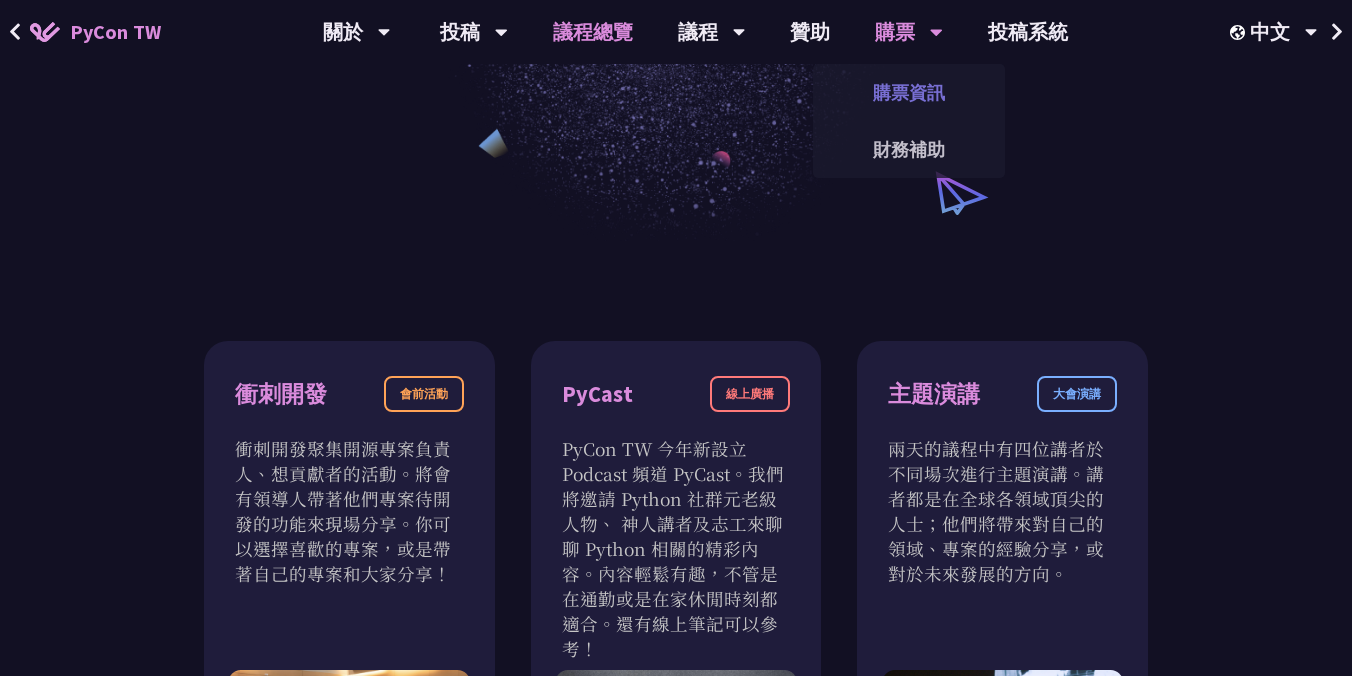 click on "購票資訊" at bounding box center [909, 92] 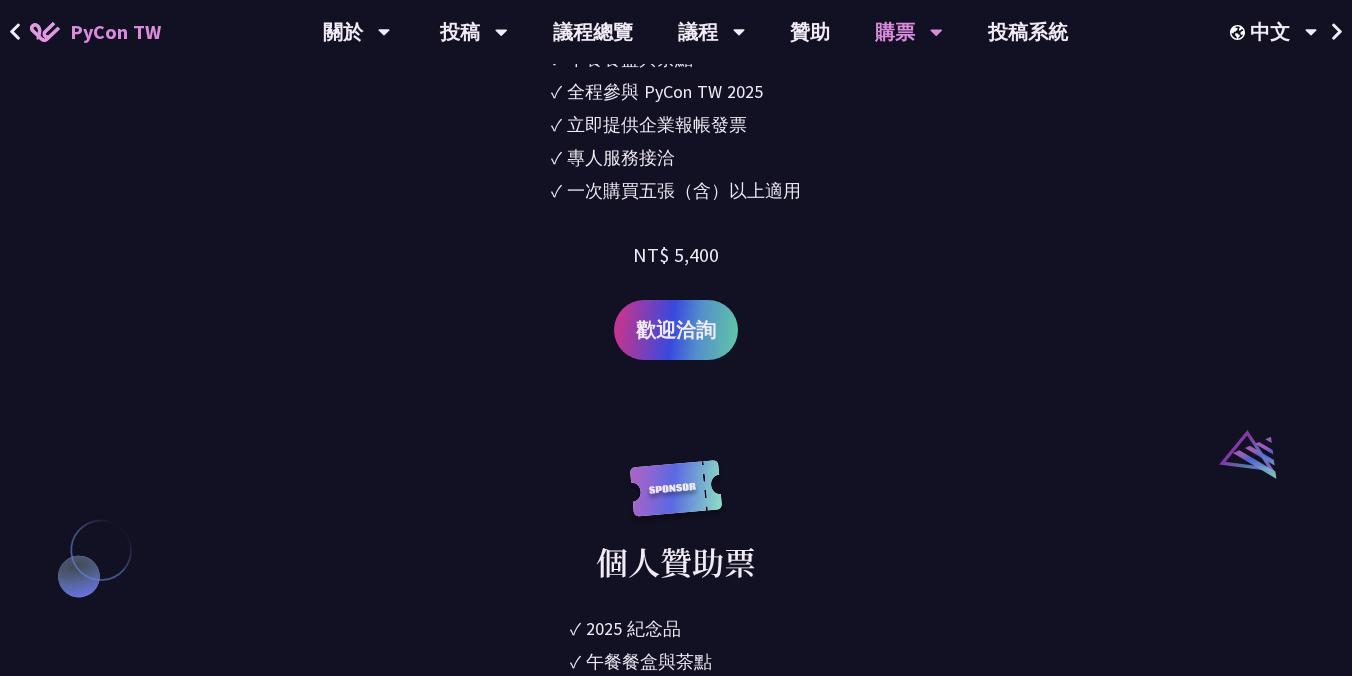 scroll, scrollTop: 1872, scrollLeft: 0, axis: vertical 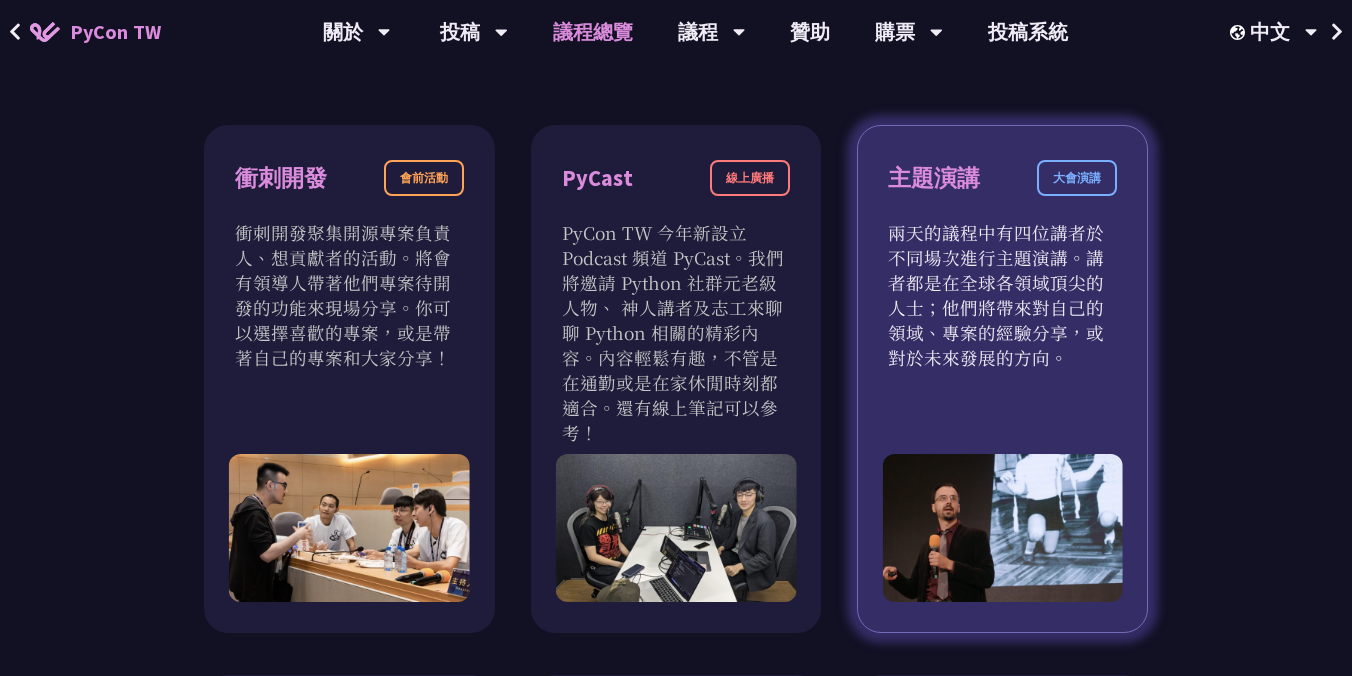 drag, startPoint x: 887, startPoint y: 234, endPoint x: 1031, endPoint y: 376, distance: 202.23749 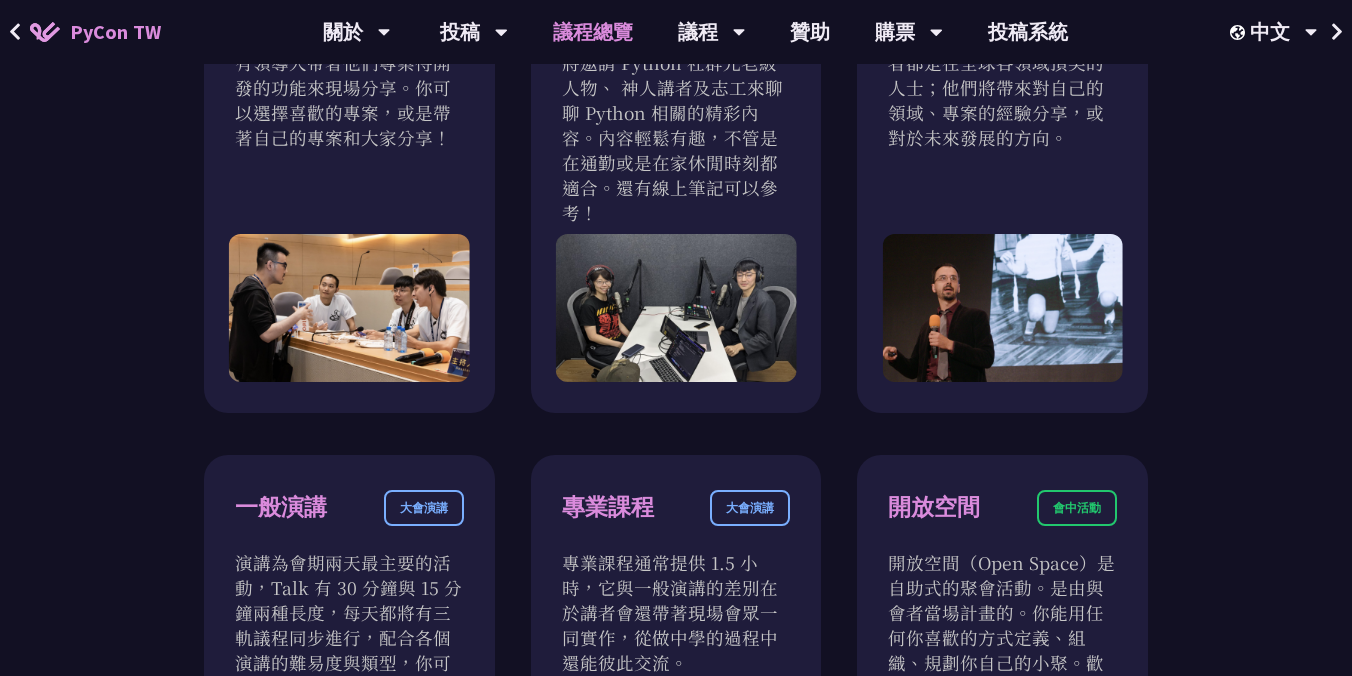 scroll, scrollTop: 853, scrollLeft: 0, axis: vertical 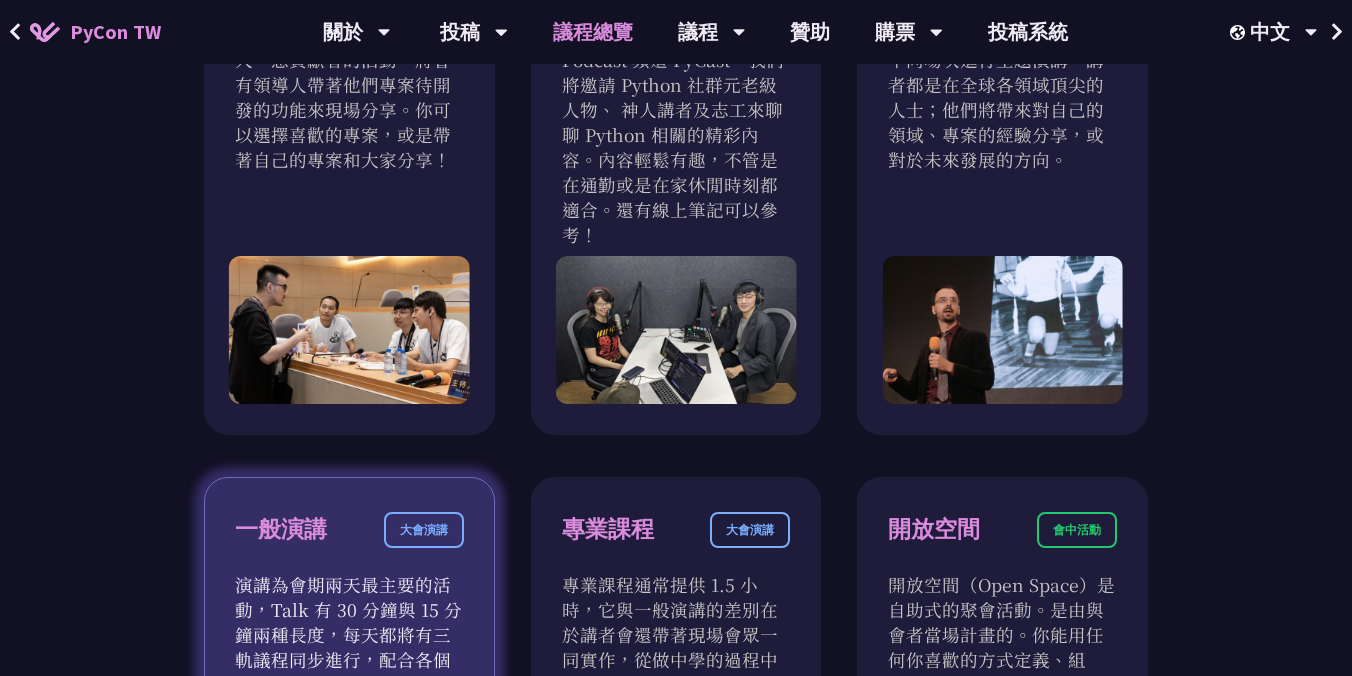 click on "大會演講" at bounding box center [424, 530] 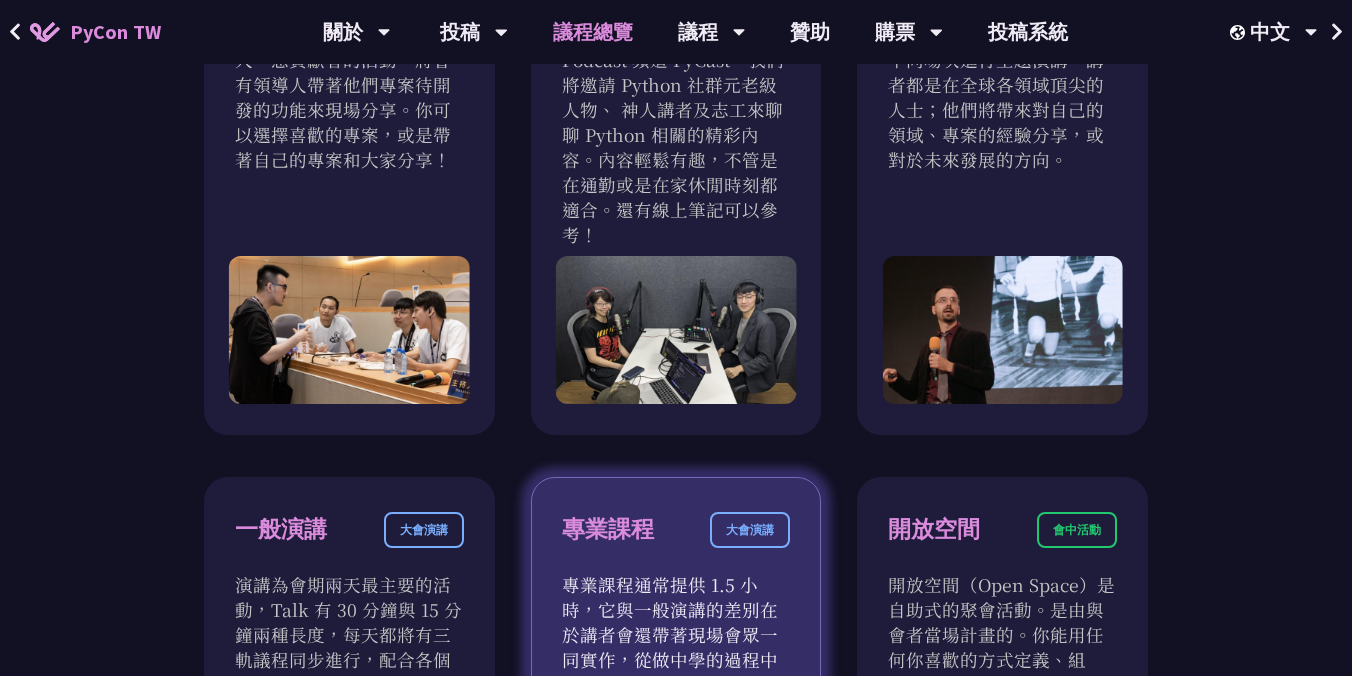 click on "專業課程   大會演講
專業課程通常提供 1.5 小時，它與一般演講的差別在於講者會還帶著現場會眾一同實作，從做中學的過程中還能彼此交流。" at bounding box center (676, 717) 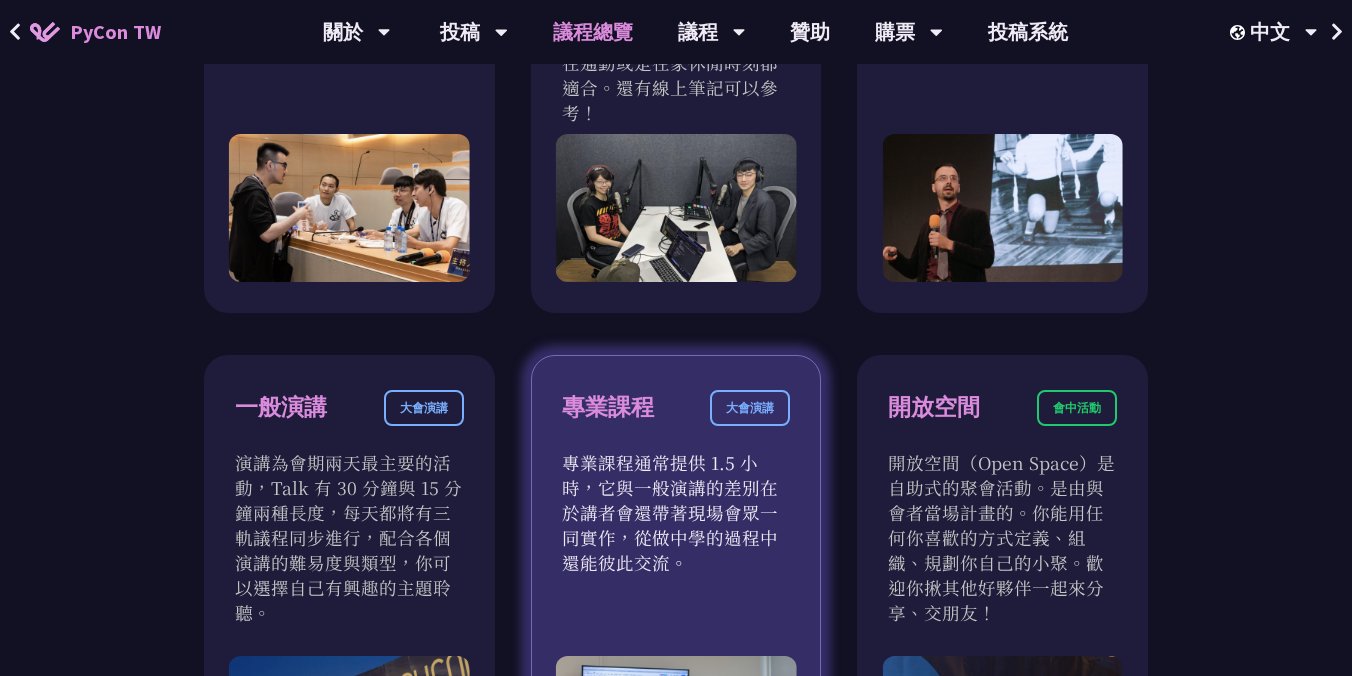 scroll, scrollTop: 0, scrollLeft: 0, axis: both 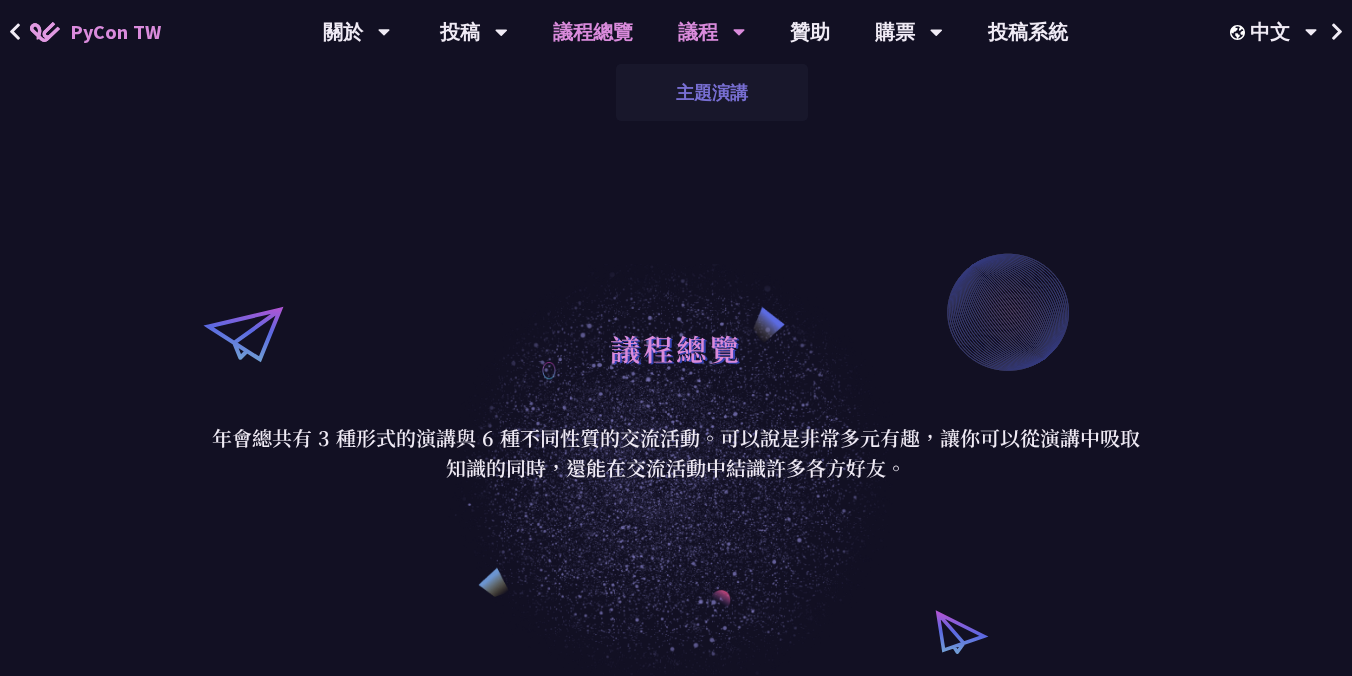 click on "主題演講" at bounding box center [712, 92] 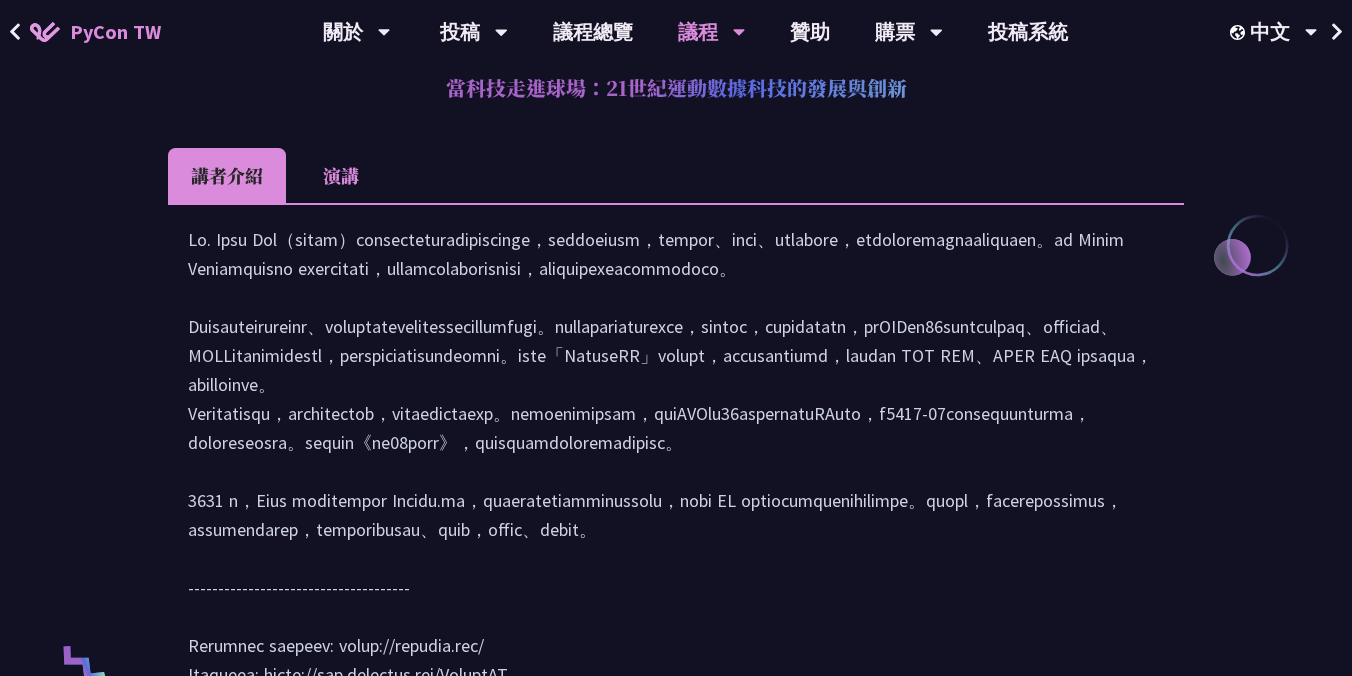 scroll, scrollTop: 872, scrollLeft: 0, axis: vertical 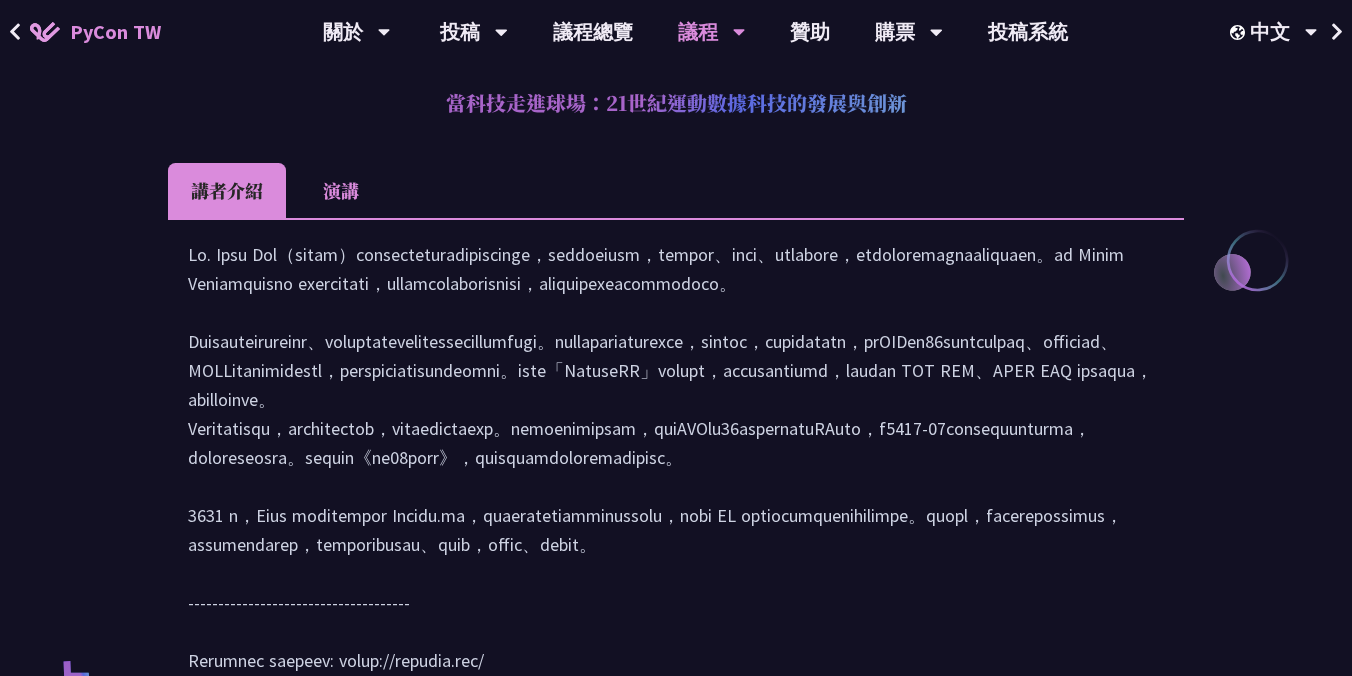 click on "演講" at bounding box center [341, 190] 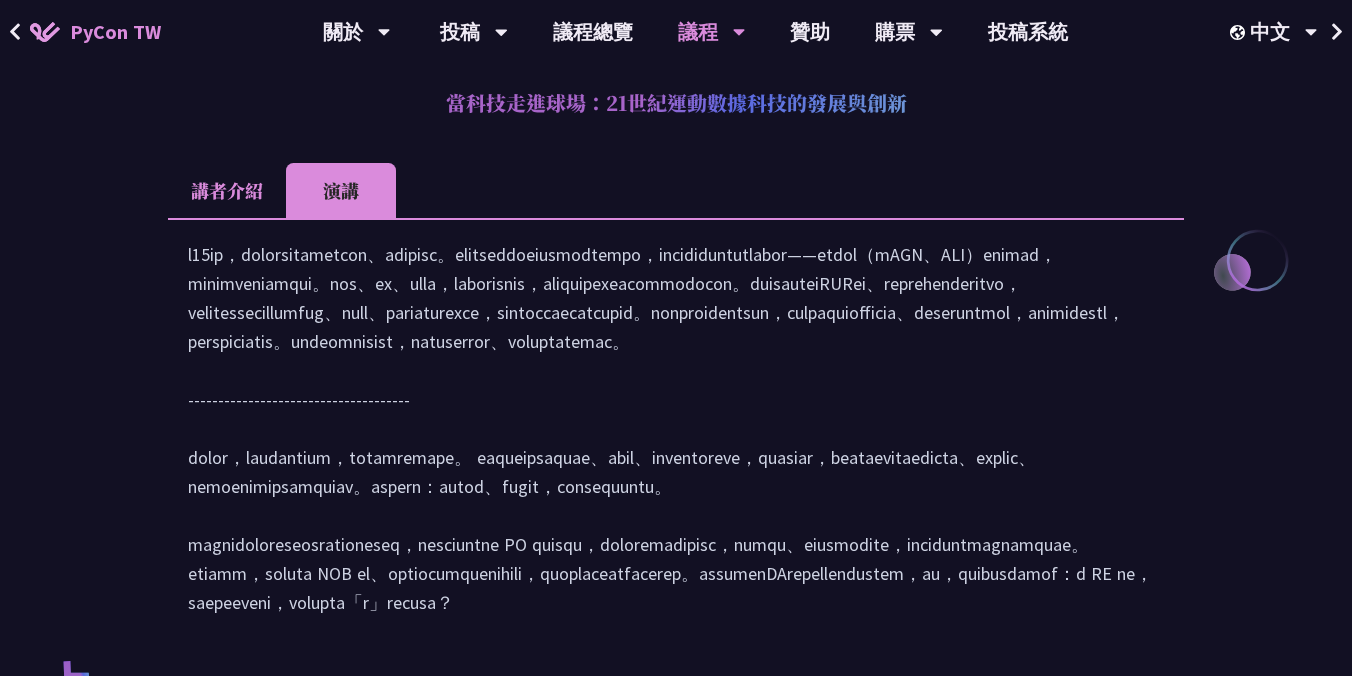 click on "講者介紹" at bounding box center (227, 190) 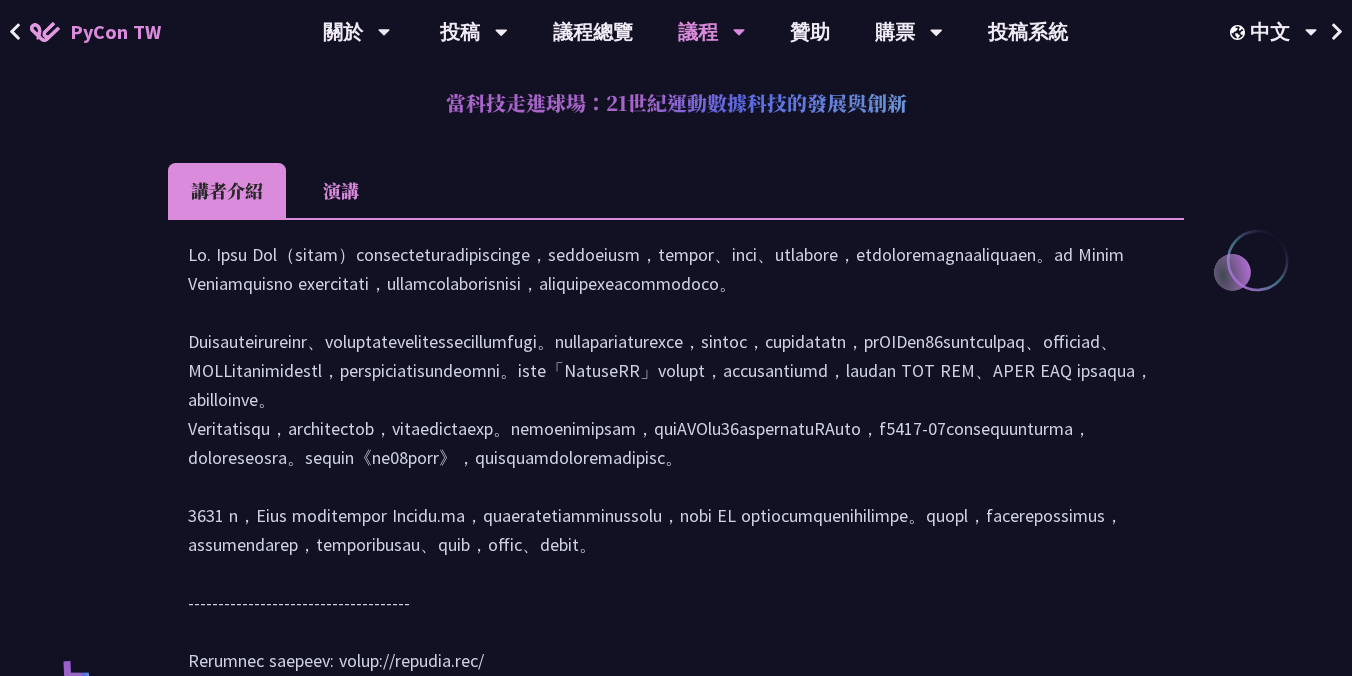 click on "演講" at bounding box center [341, 190] 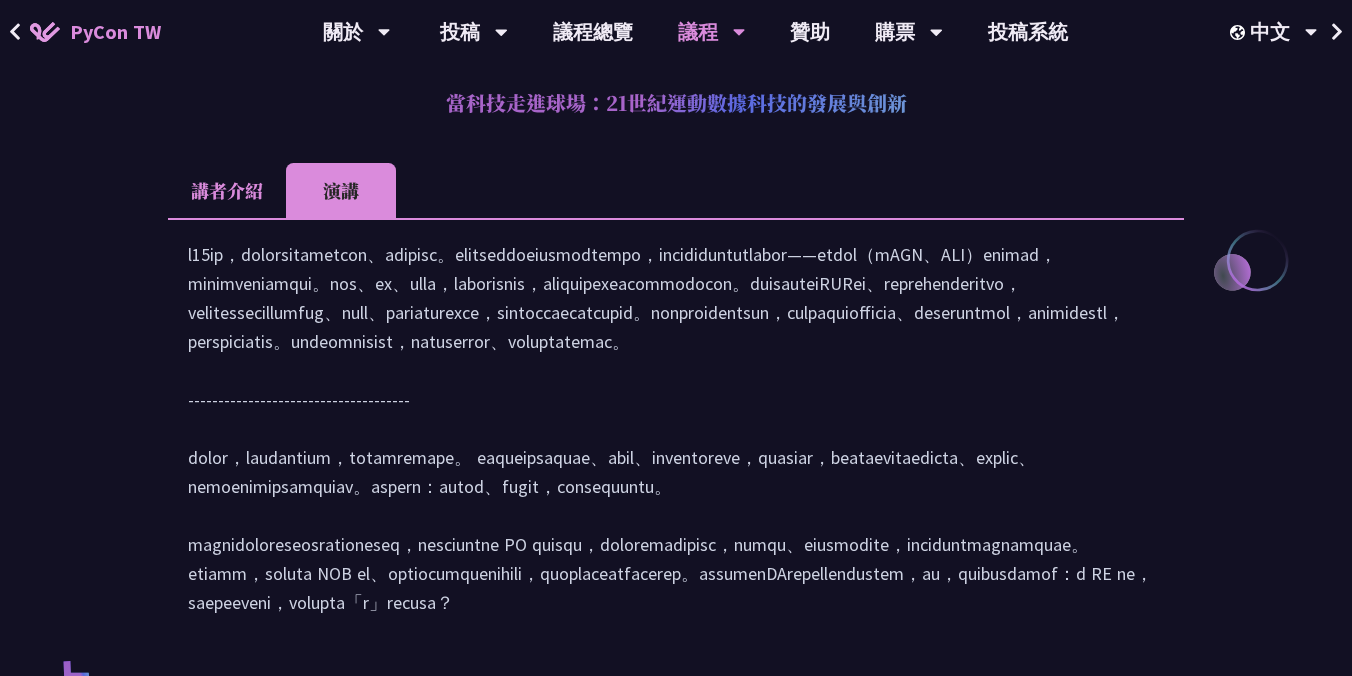 click on "講者介紹" at bounding box center [227, 190] 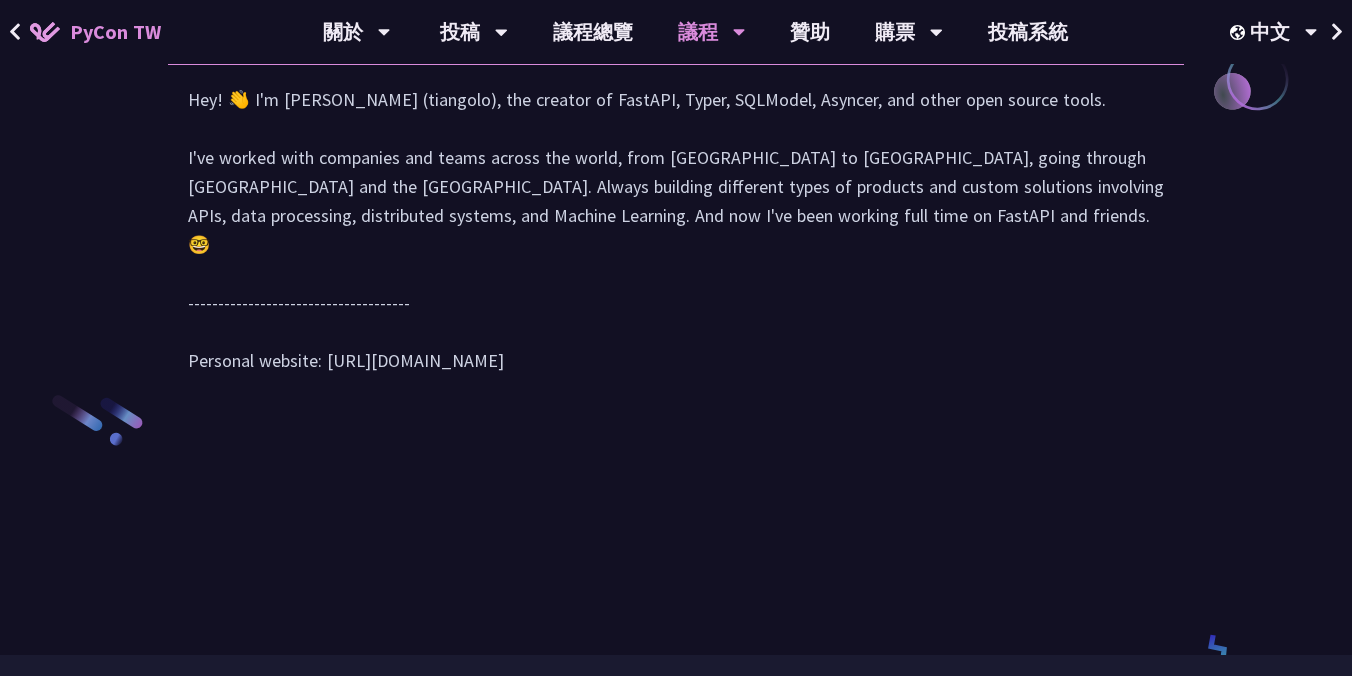 scroll, scrollTop: 2843, scrollLeft: 0, axis: vertical 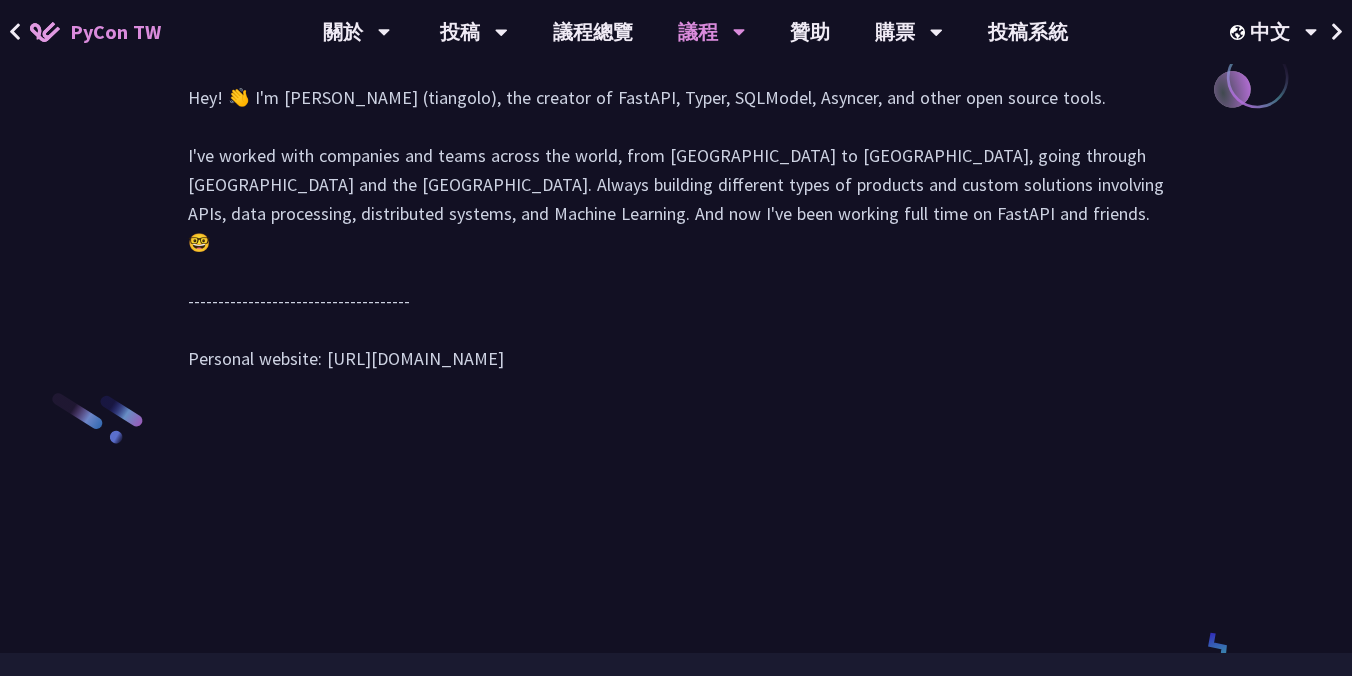 click on "演講" at bounding box center [341, 33] 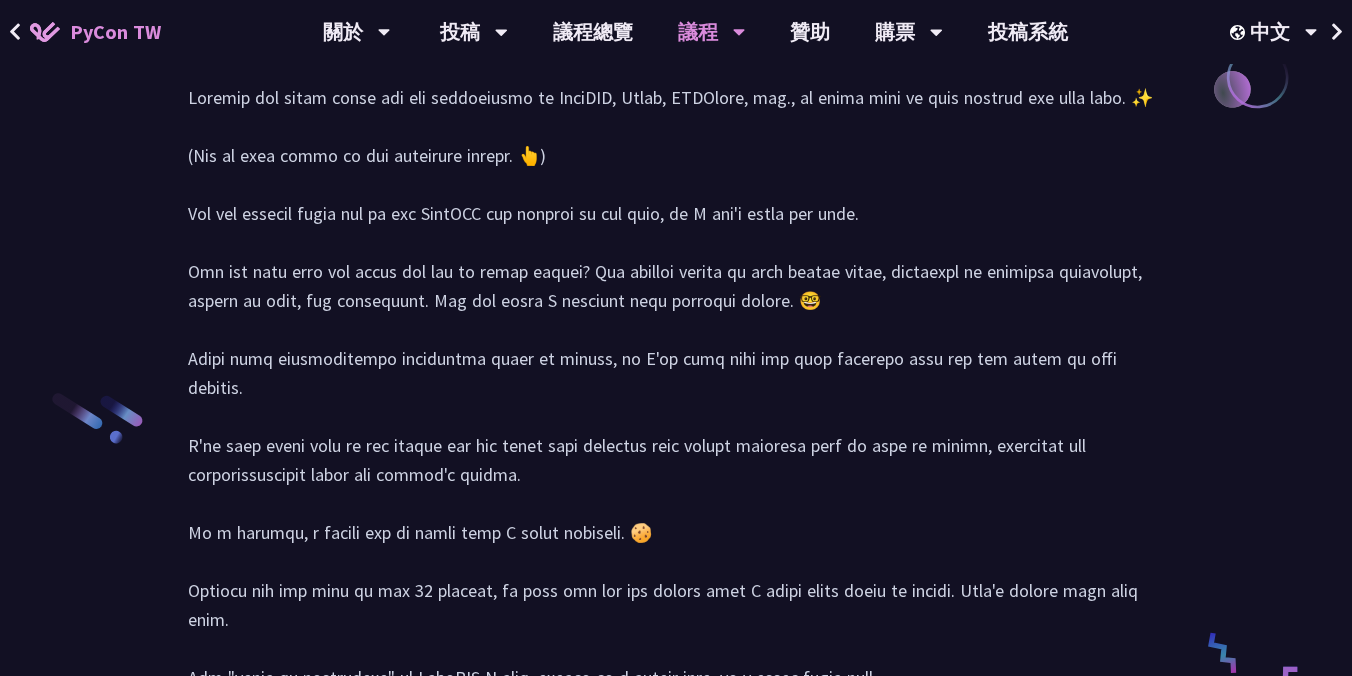 click on "講者介紹" at bounding box center [227, 33] 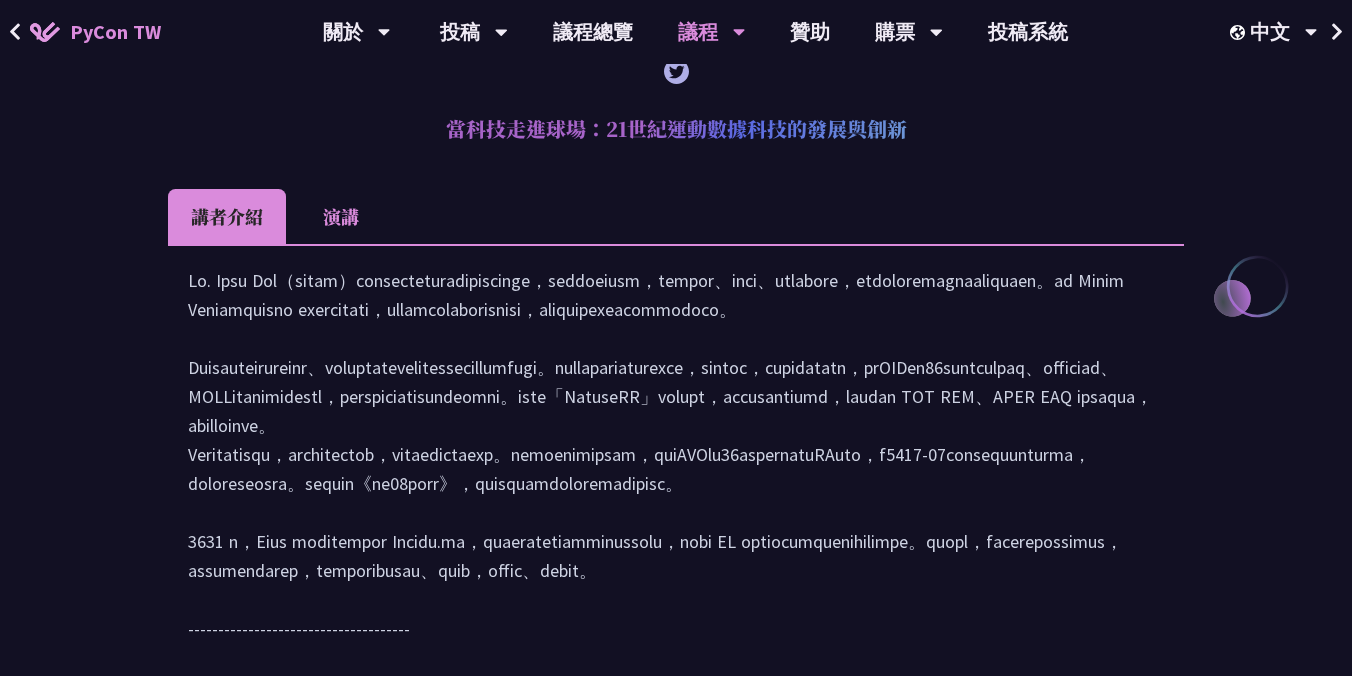 scroll, scrollTop: 744, scrollLeft: 0, axis: vertical 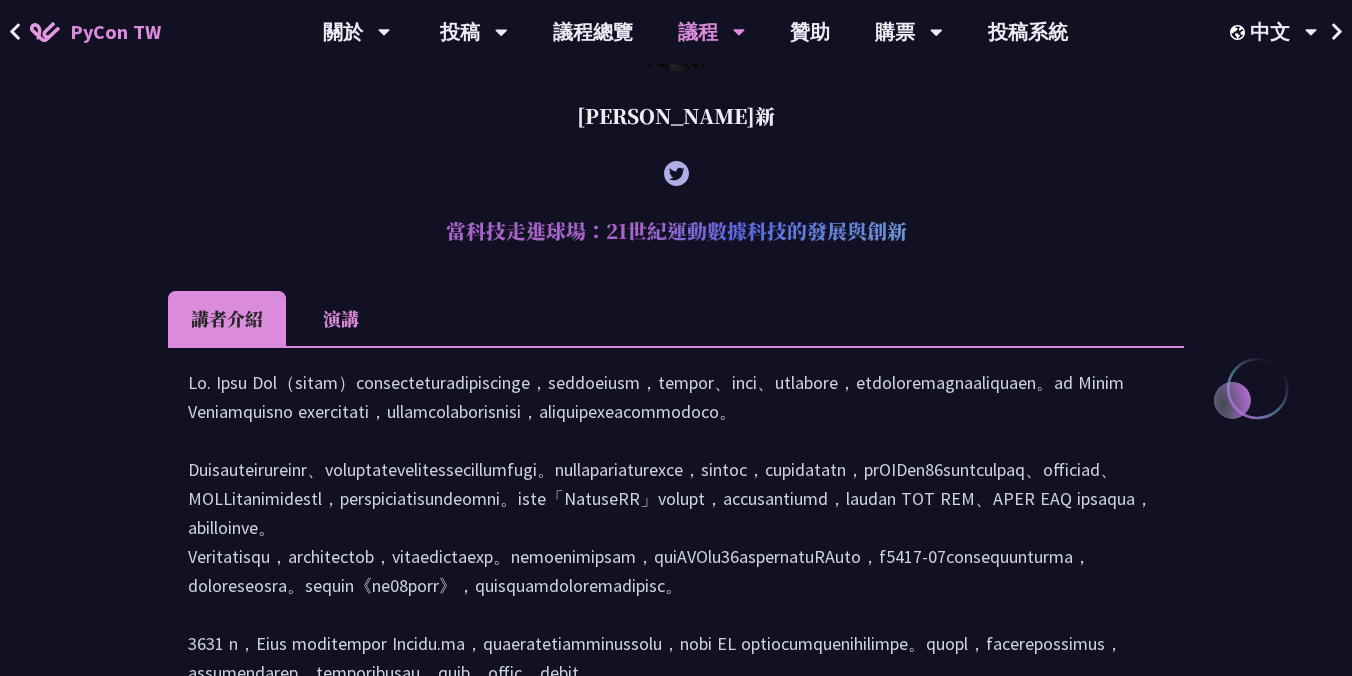 click on "演講" at bounding box center (341, 318) 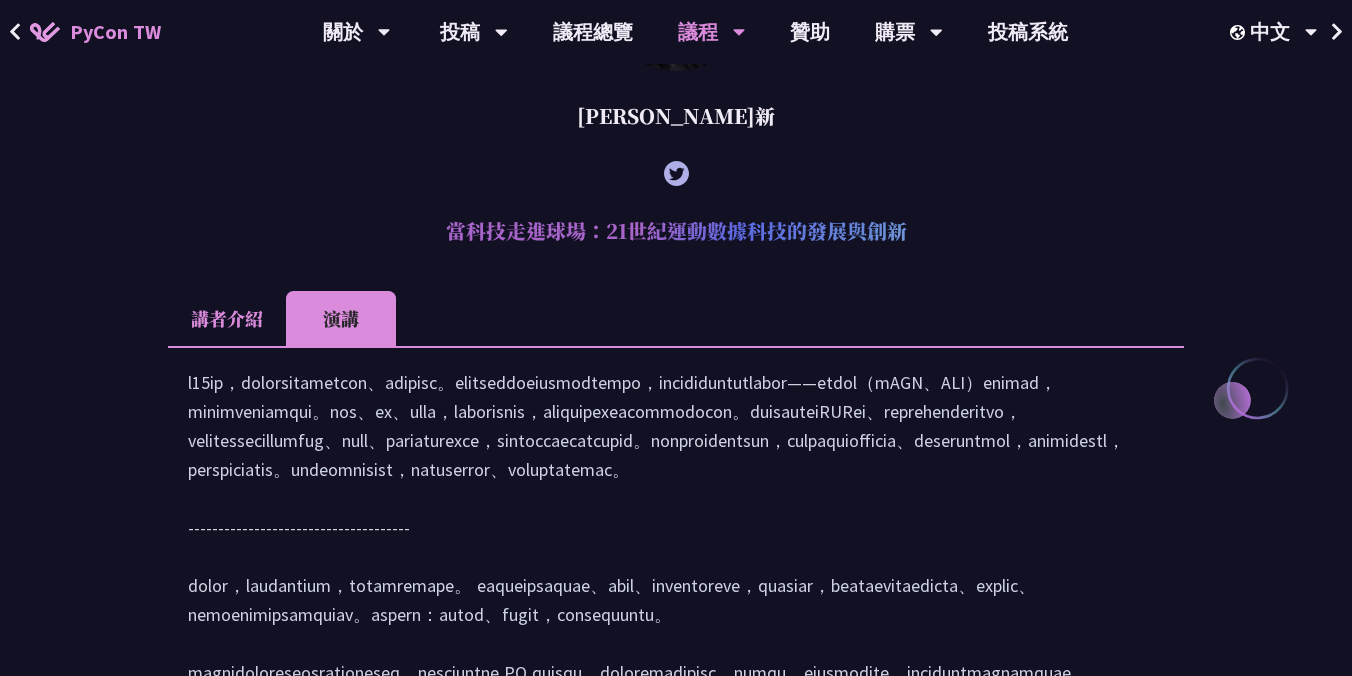 click on "講者介紹" at bounding box center [227, 318] 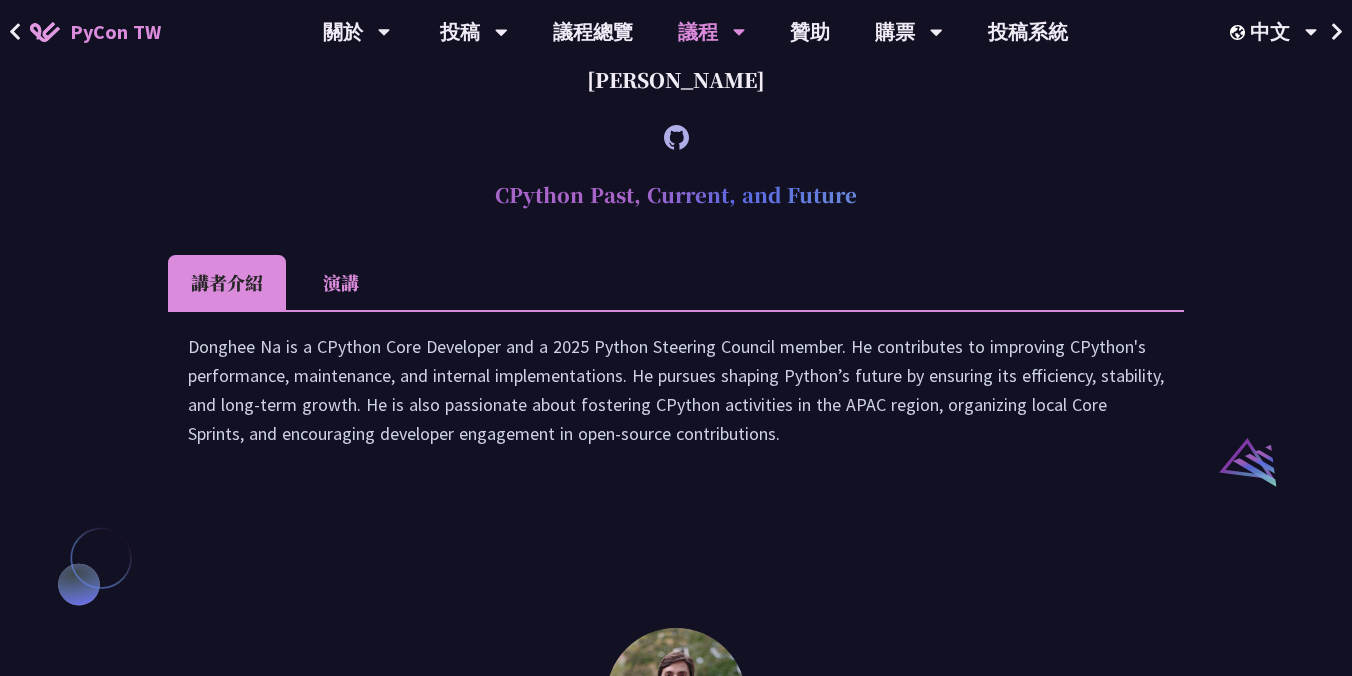 scroll, scrollTop: 1907, scrollLeft: 0, axis: vertical 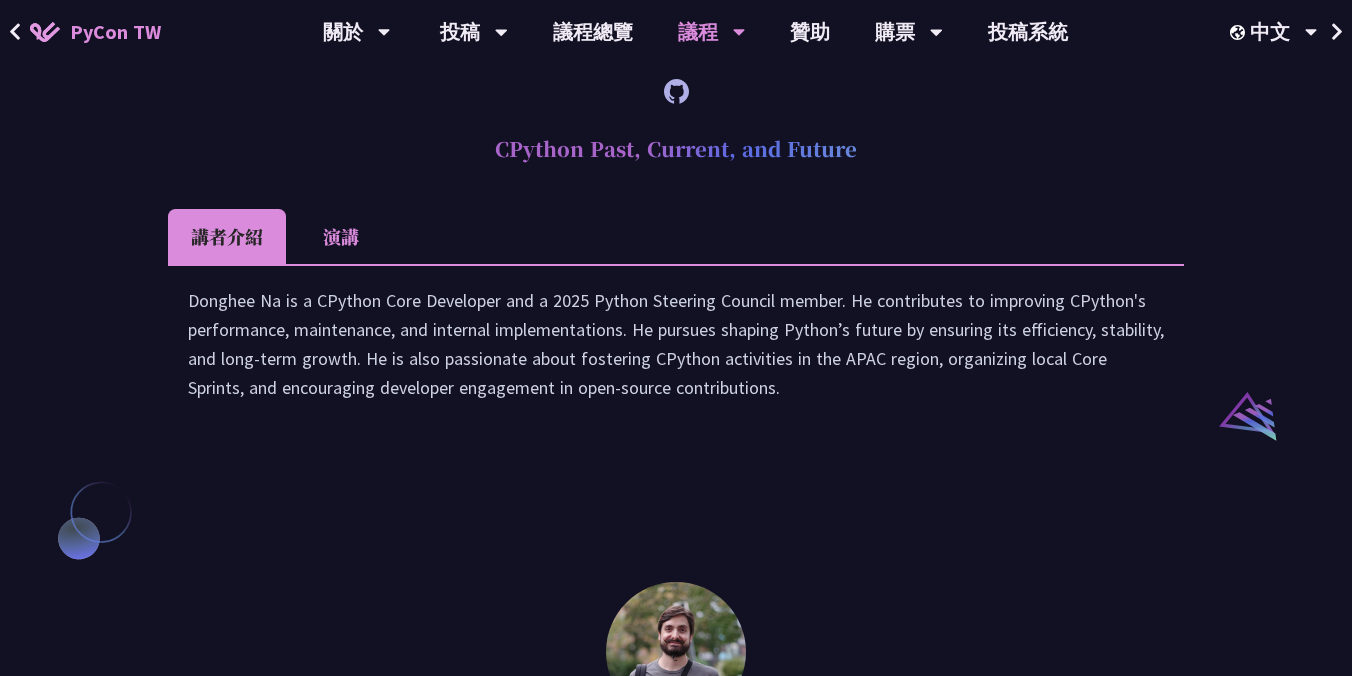 click on "演講" at bounding box center [341, 236] 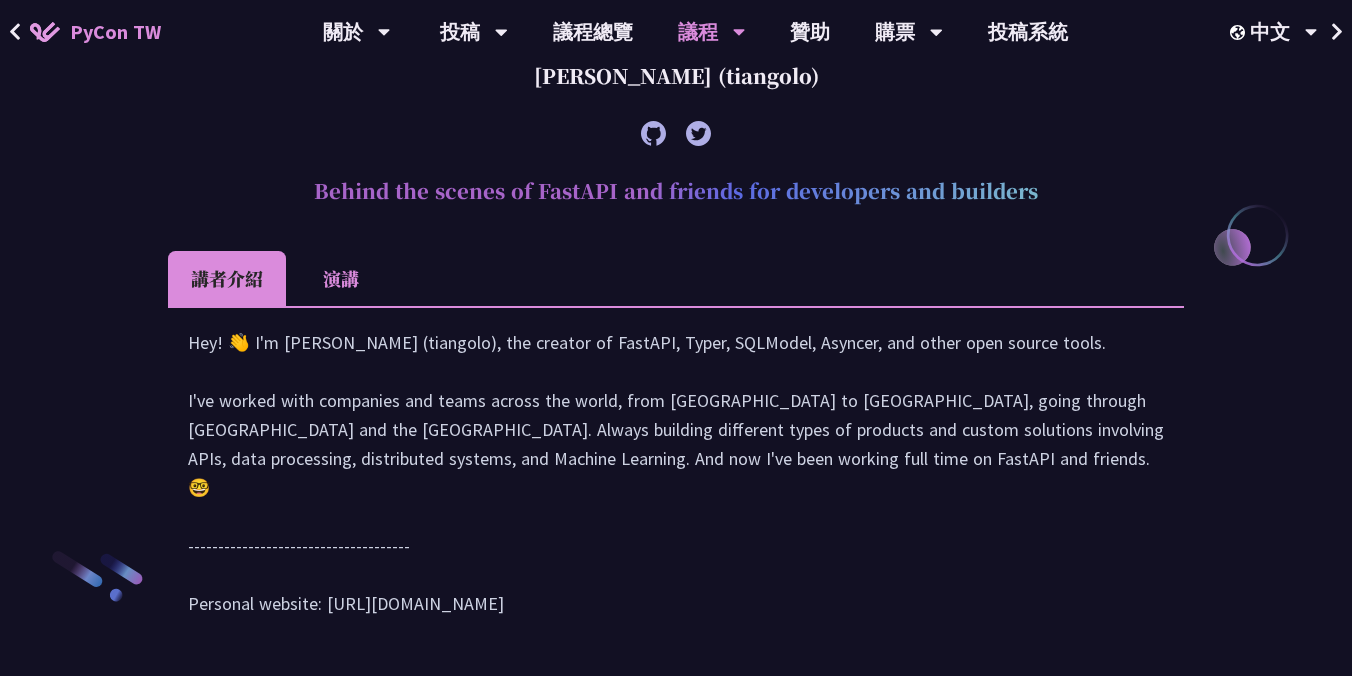 scroll, scrollTop: 2694, scrollLeft: 0, axis: vertical 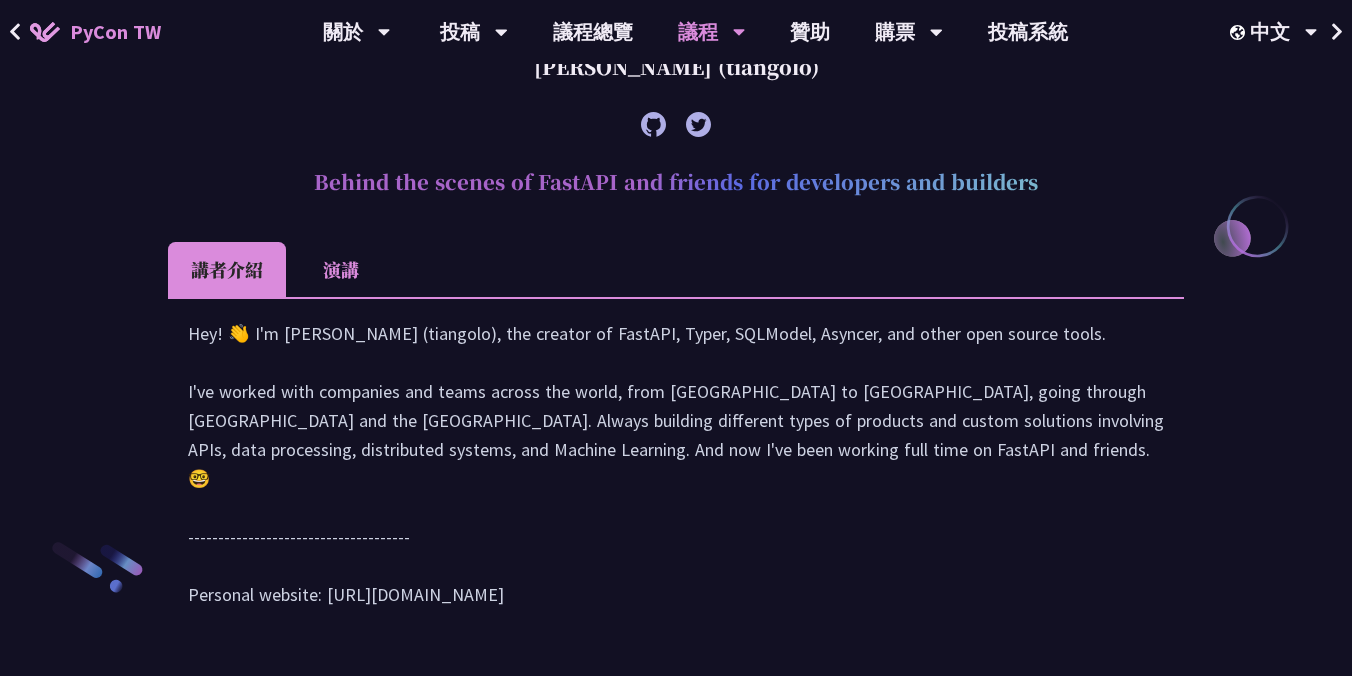 click on "演講" at bounding box center (341, 269) 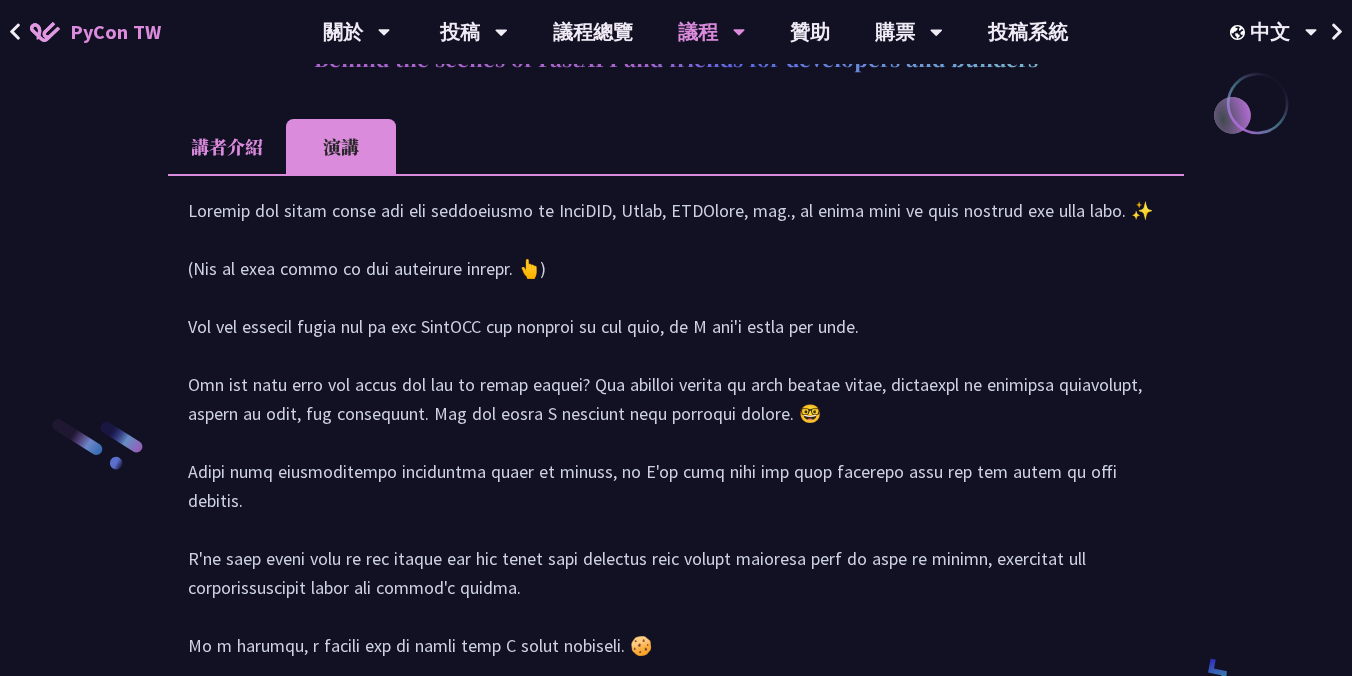 scroll, scrollTop: 2819, scrollLeft: 0, axis: vertical 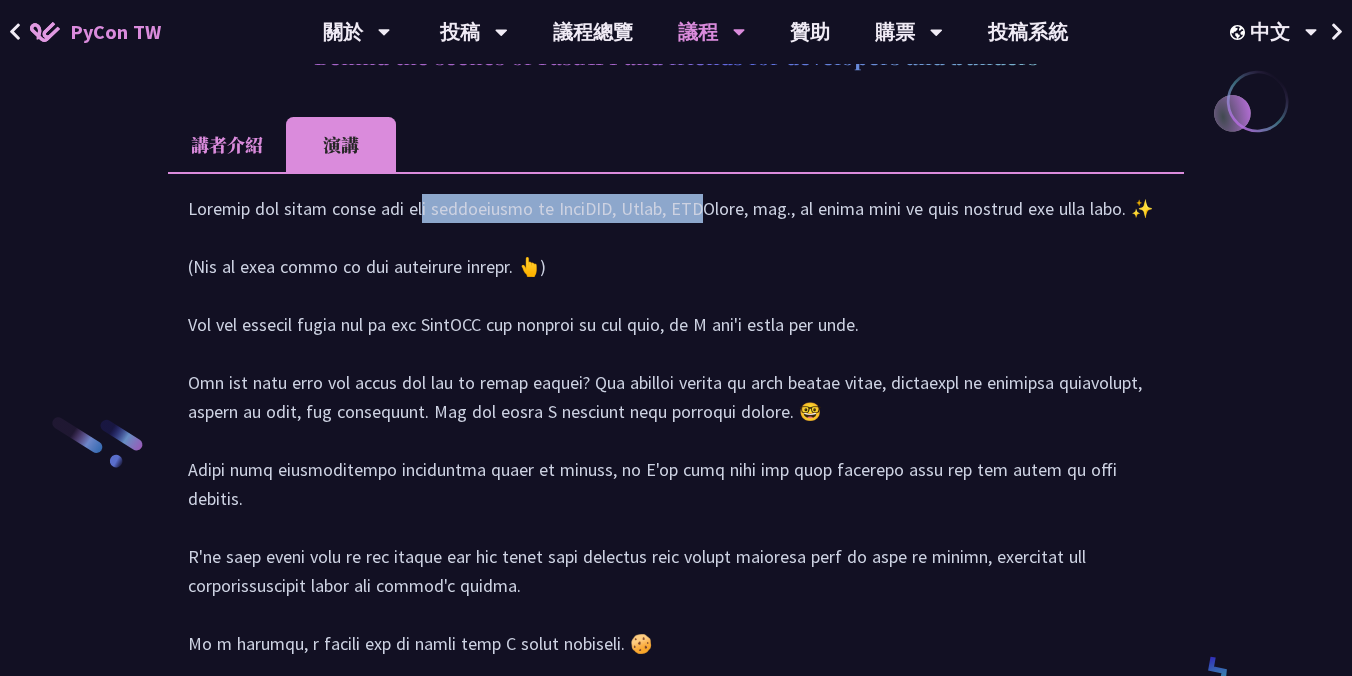drag, startPoint x: 232, startPoint y: 419, endPoint x: 503, endPoint y: 420, distance: 271.00183 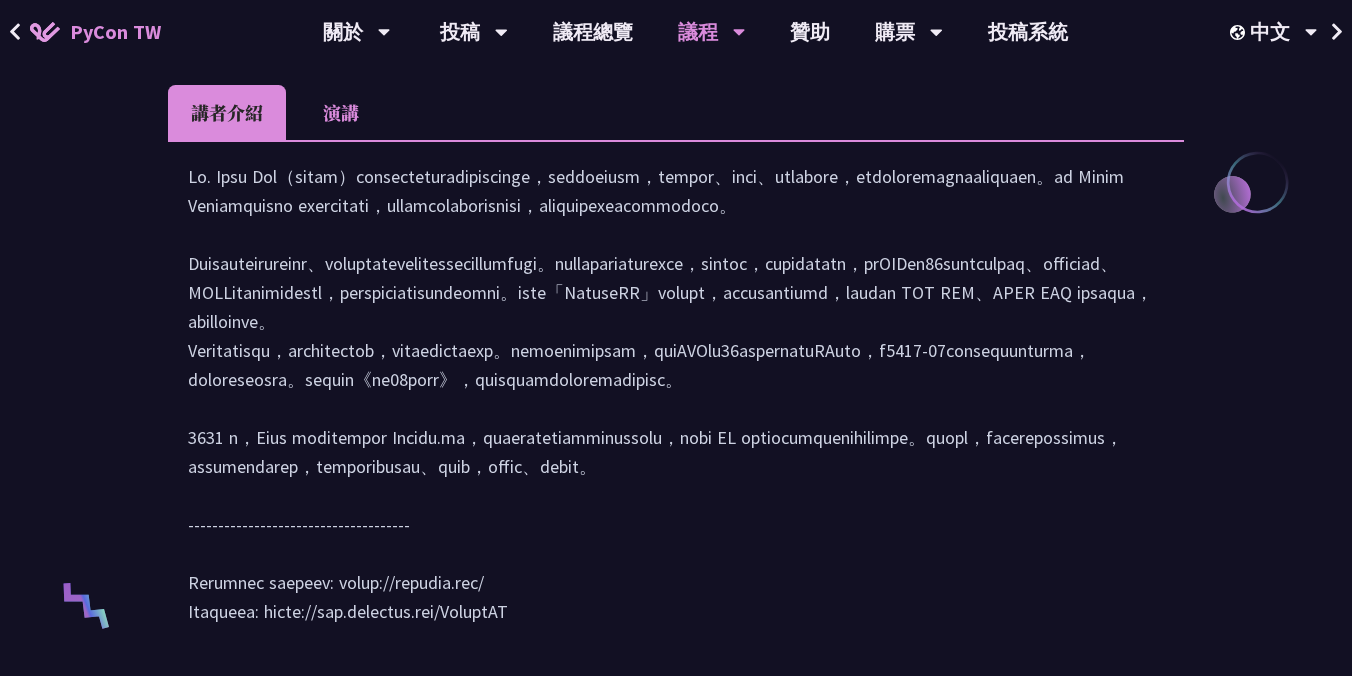 scroll, scrollTop: 954, scrollLeft: 0, axis: vertical 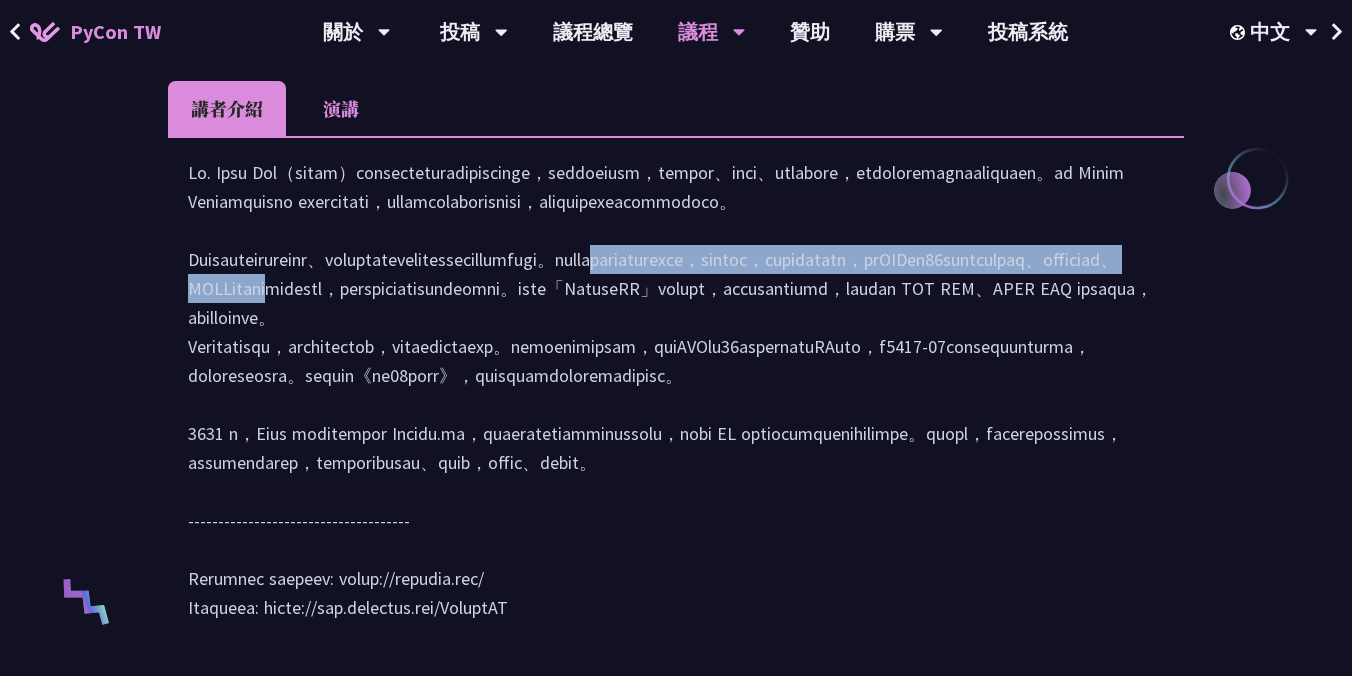 drag, startPoint x: 614, startPoint y: 317, endPoint x: 850, endPoint y: 355, distance: 239.03975 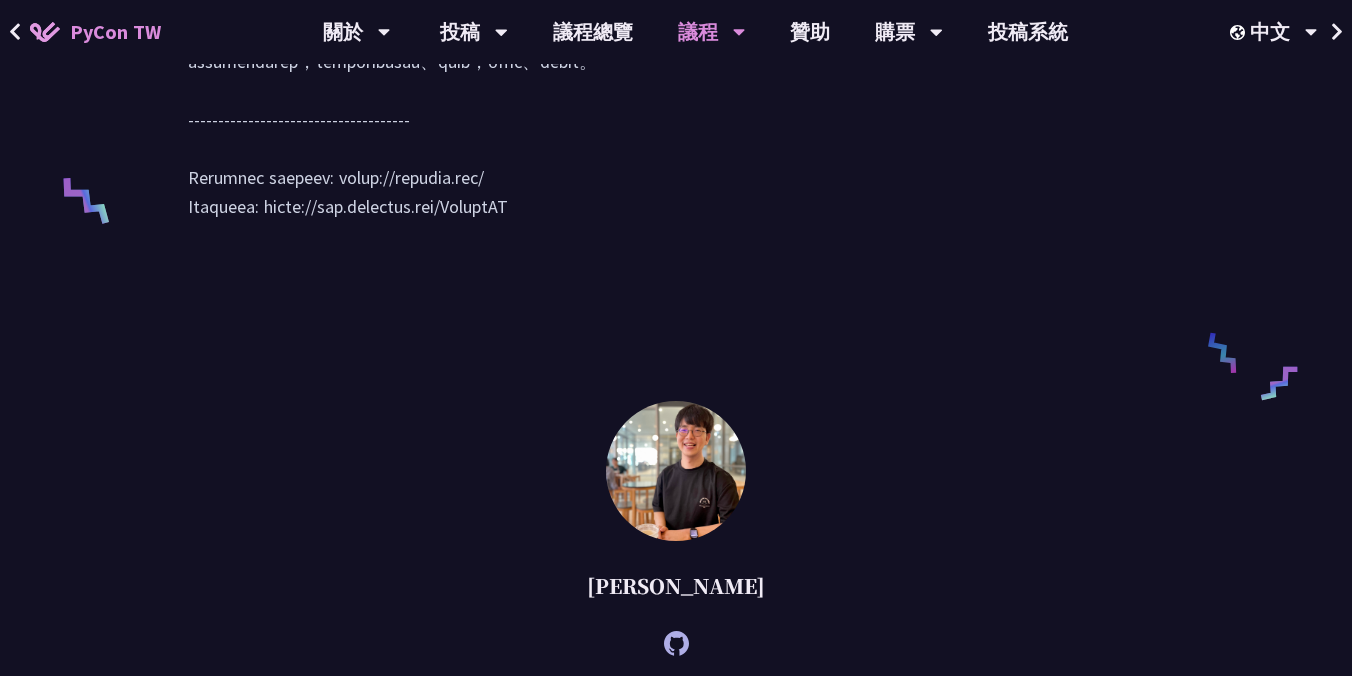 scroll, scrollTop: 1373, scrollLeft: 0, axis: vertical 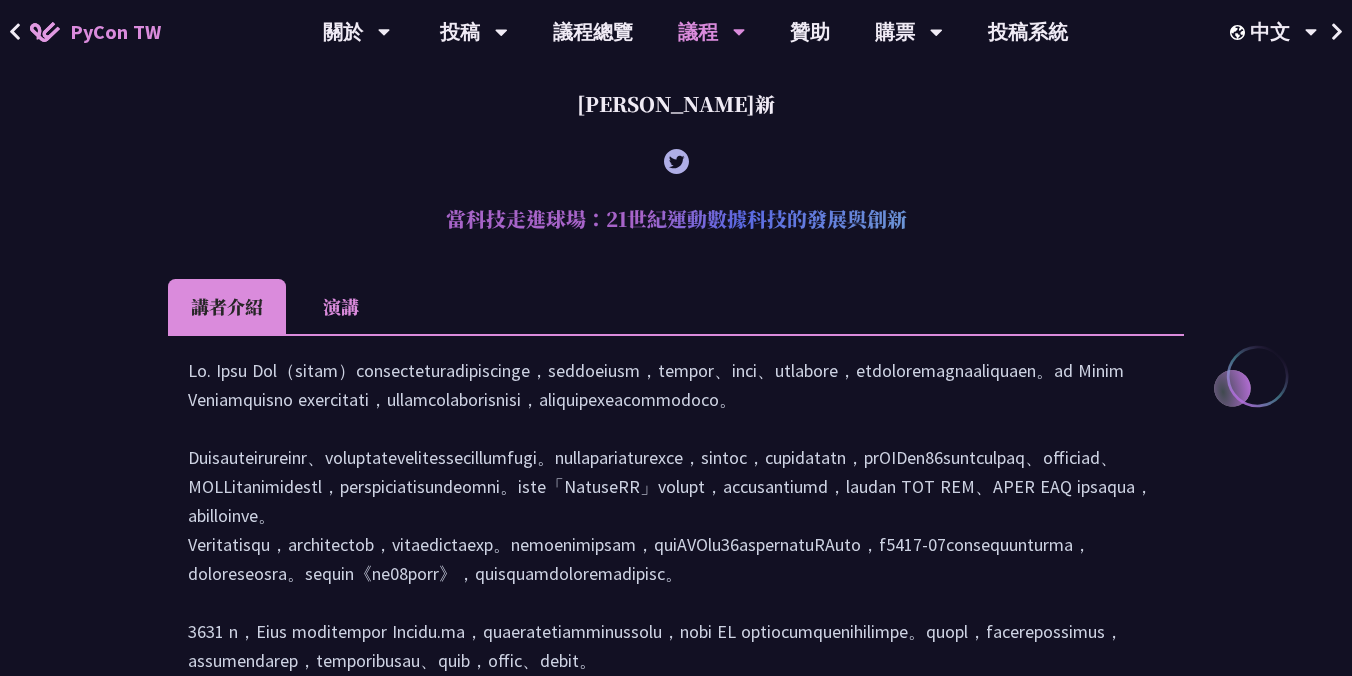 click on "講者介紹
演講" at bounding box center [676, 306] 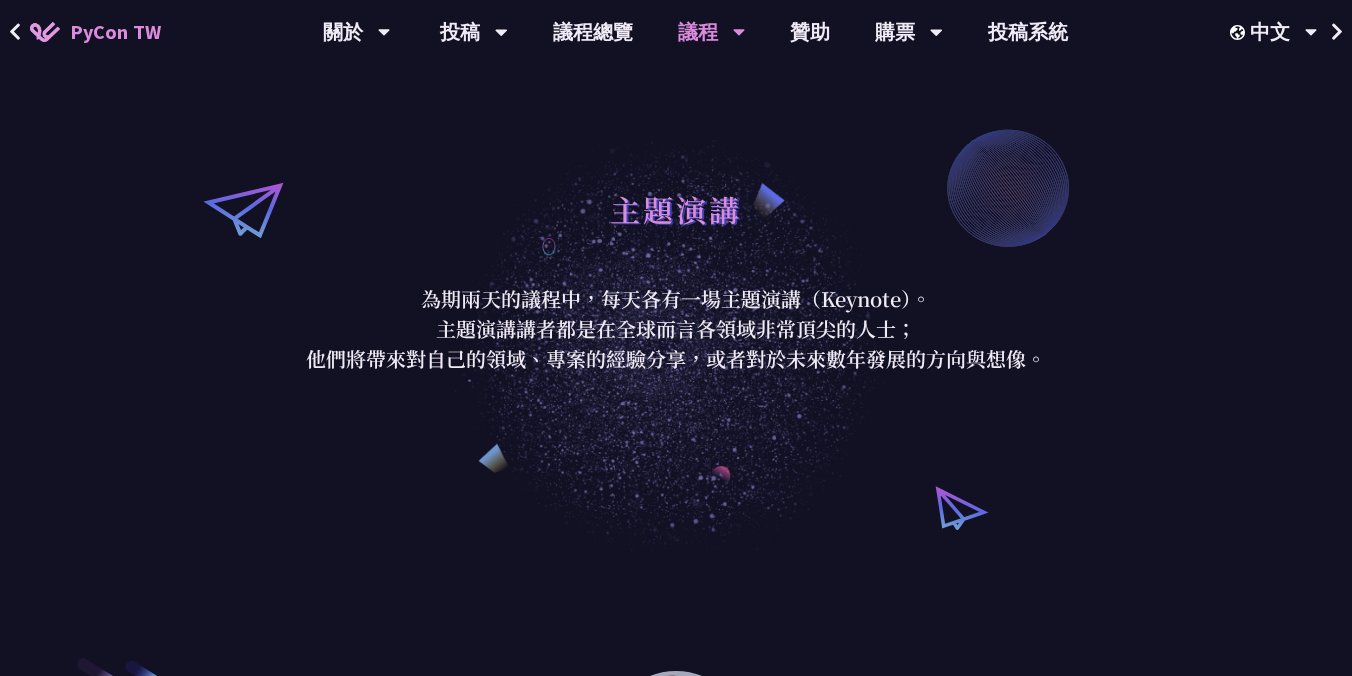 scroll, scrollTop: 0, scrollLeft: 0, axis: both 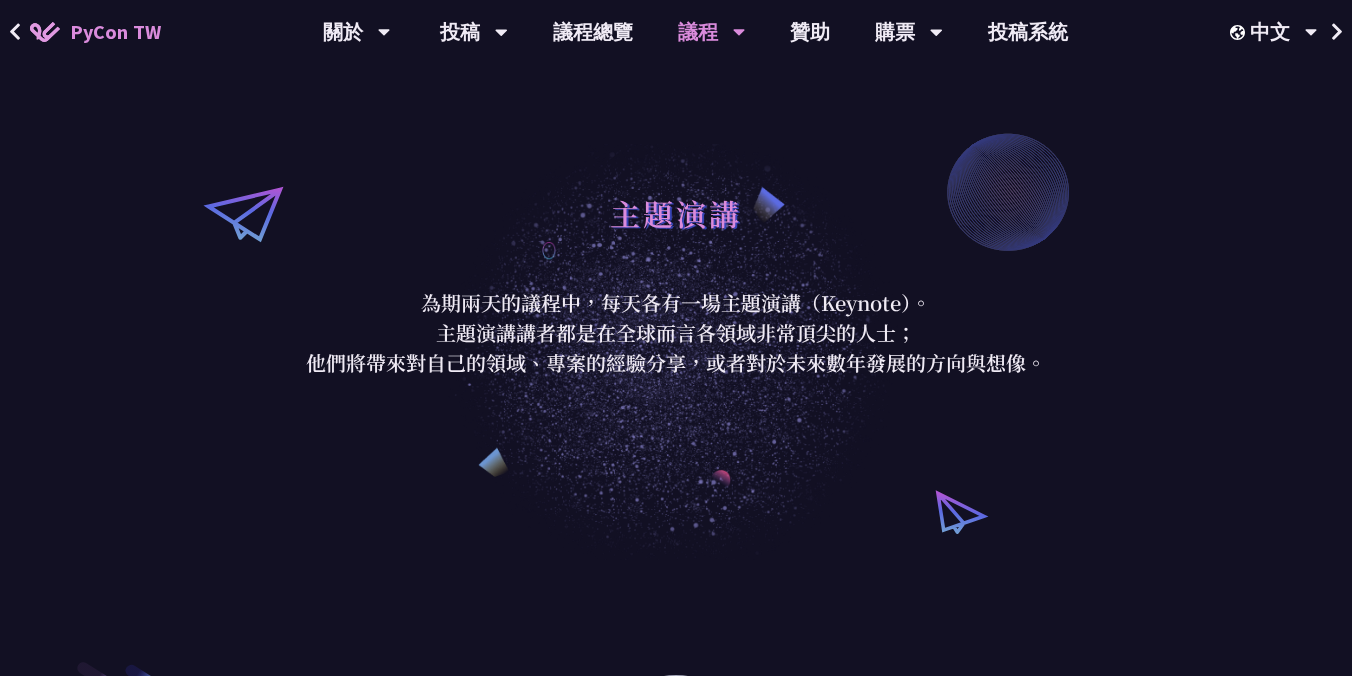 click on "主題演講   為期兩天的議程中，每天各有一場主題演講（Keynote）。 主題演講講者都是在全球而言各領域非常頂尖的人士； 他們將帶來對自己的領域、專案的經驗分享，或者對於未來數年發展的方向與想像。" at bounding box center [676, 280] 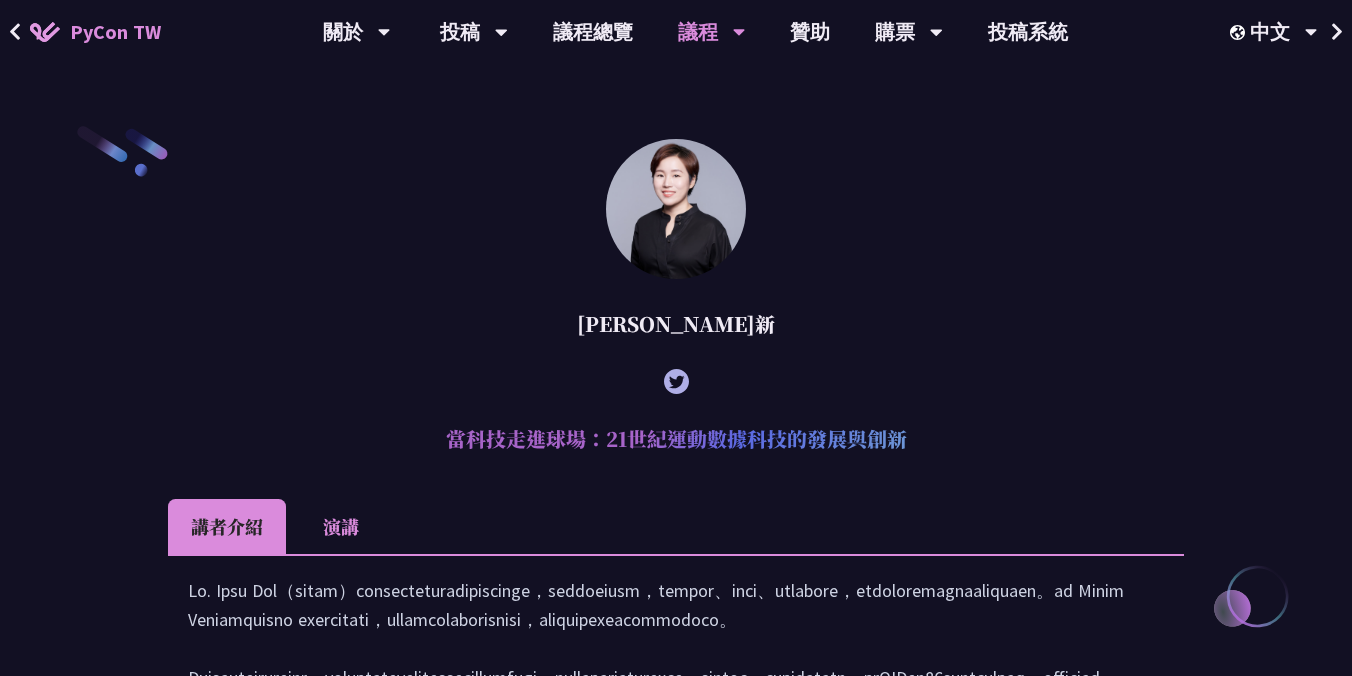 scroll, scrollTop: 539, scrollLeft: 0, axis: vertical 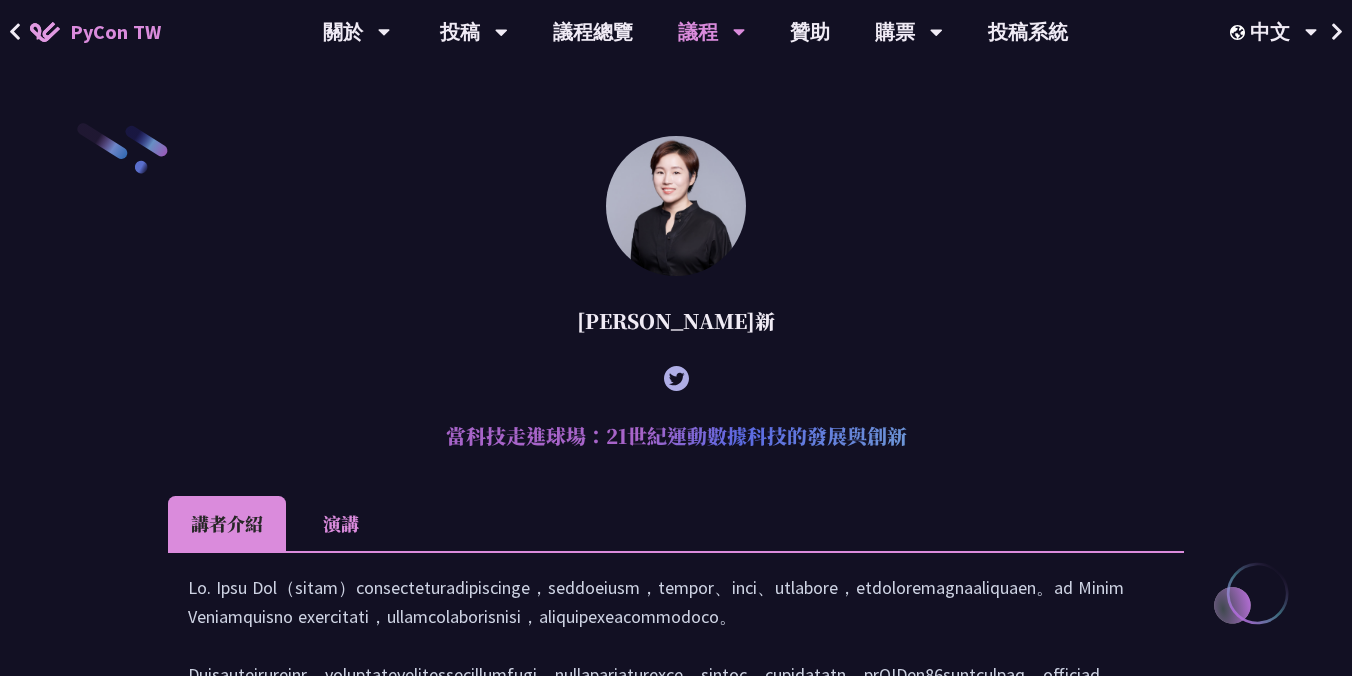 click 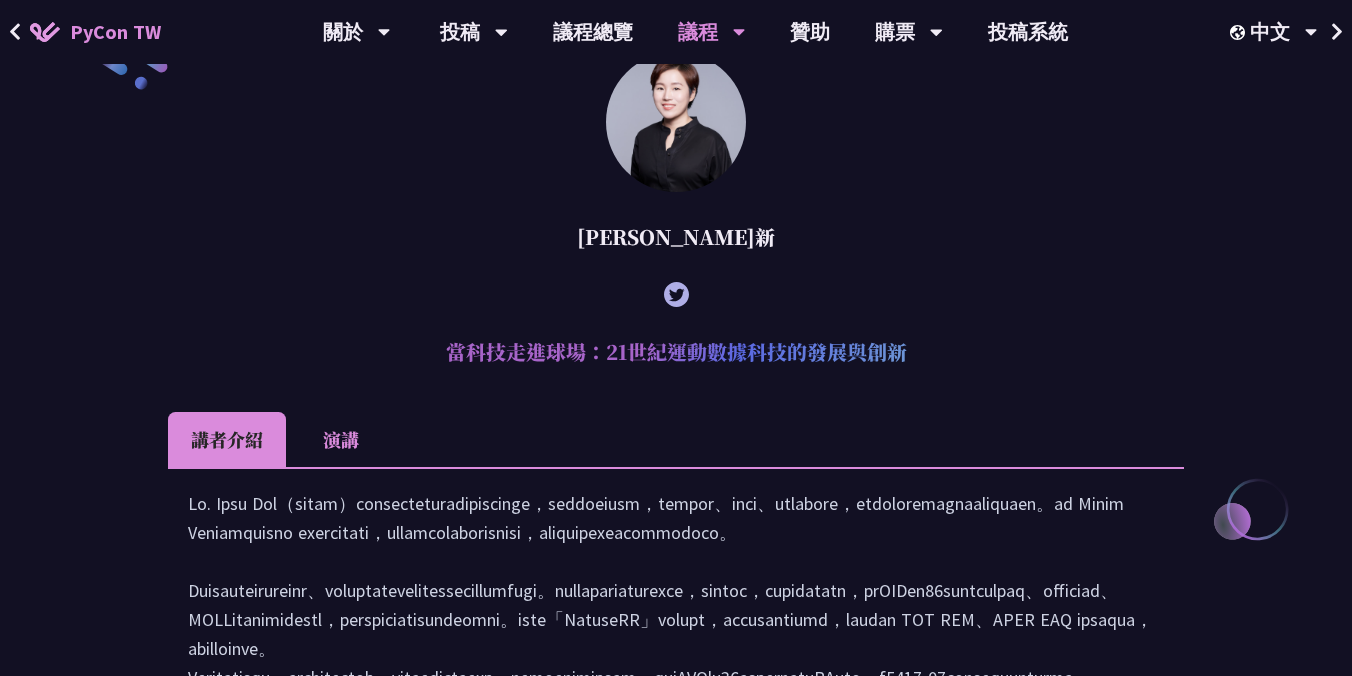 scroll, scrollTop: 625, scrollLeft: 0, axis: vertical 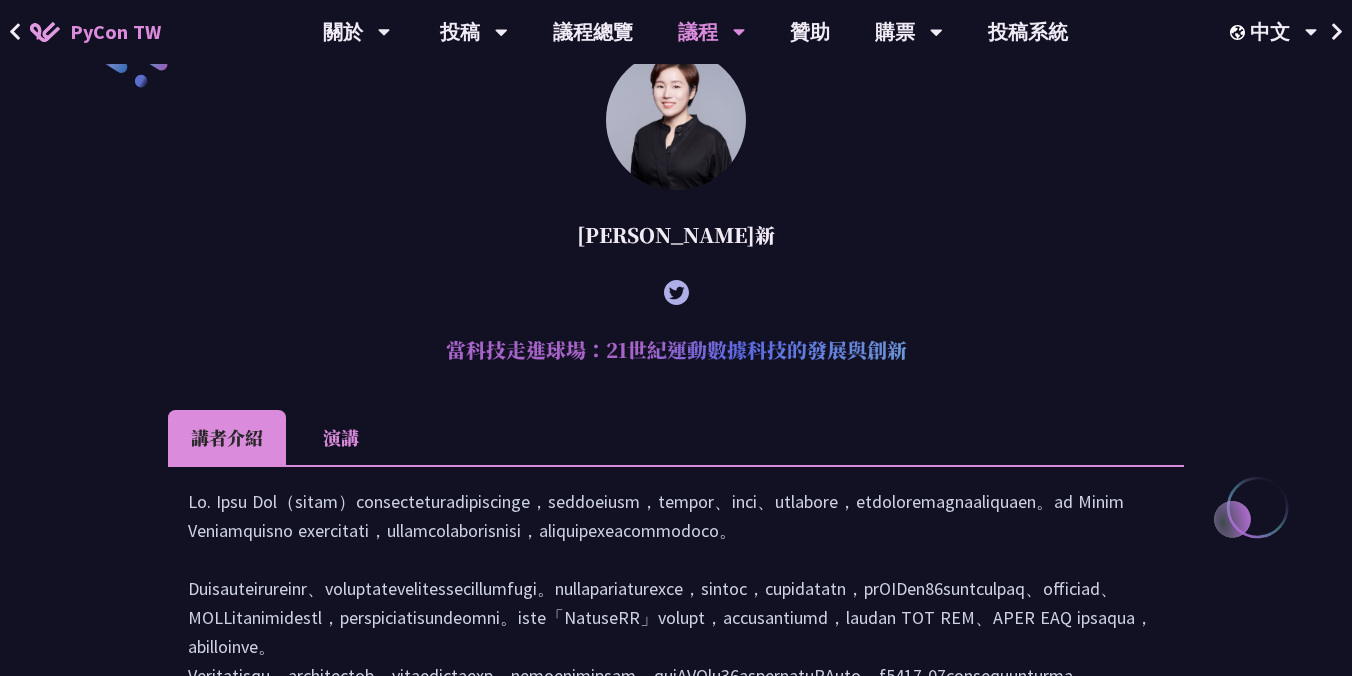 drag, startPoint x: 581, startPoint y: 340, endPoint x: 883, endPoint y: 347, distance: 302.08112 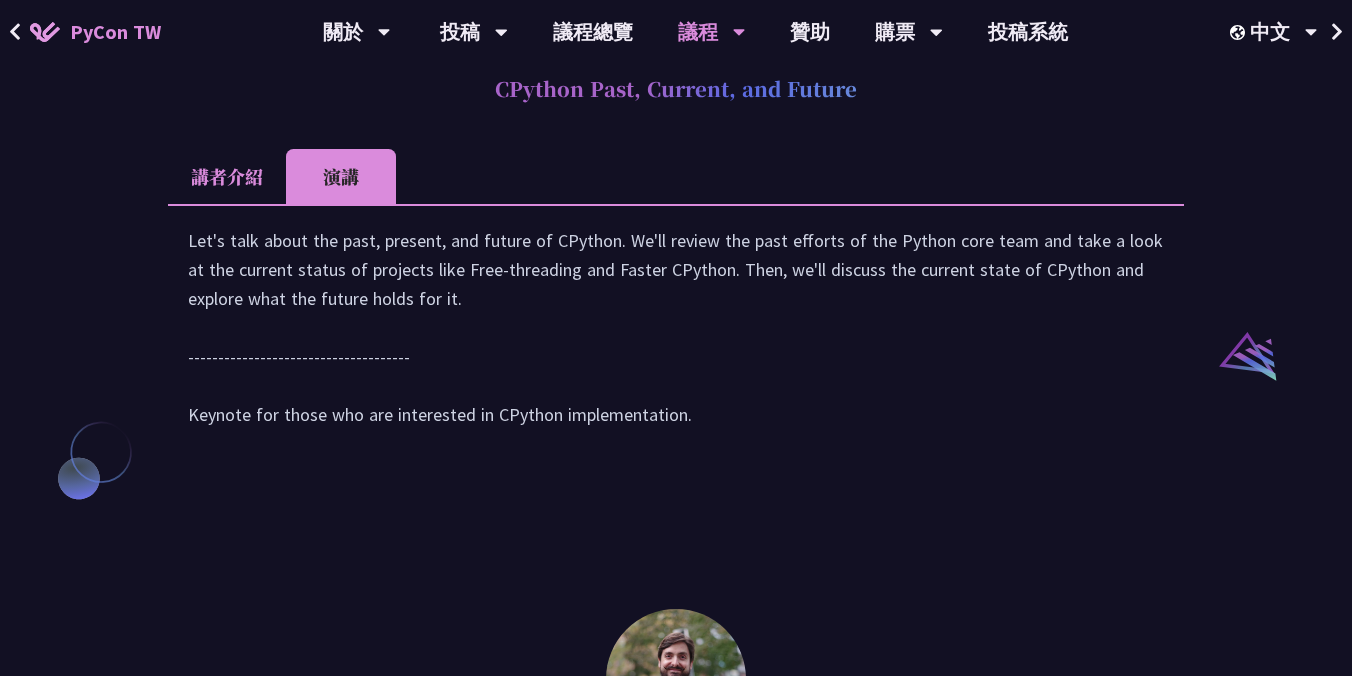 scroll, scrollTop: 1943, scrollLeft: 0, axis: vertical 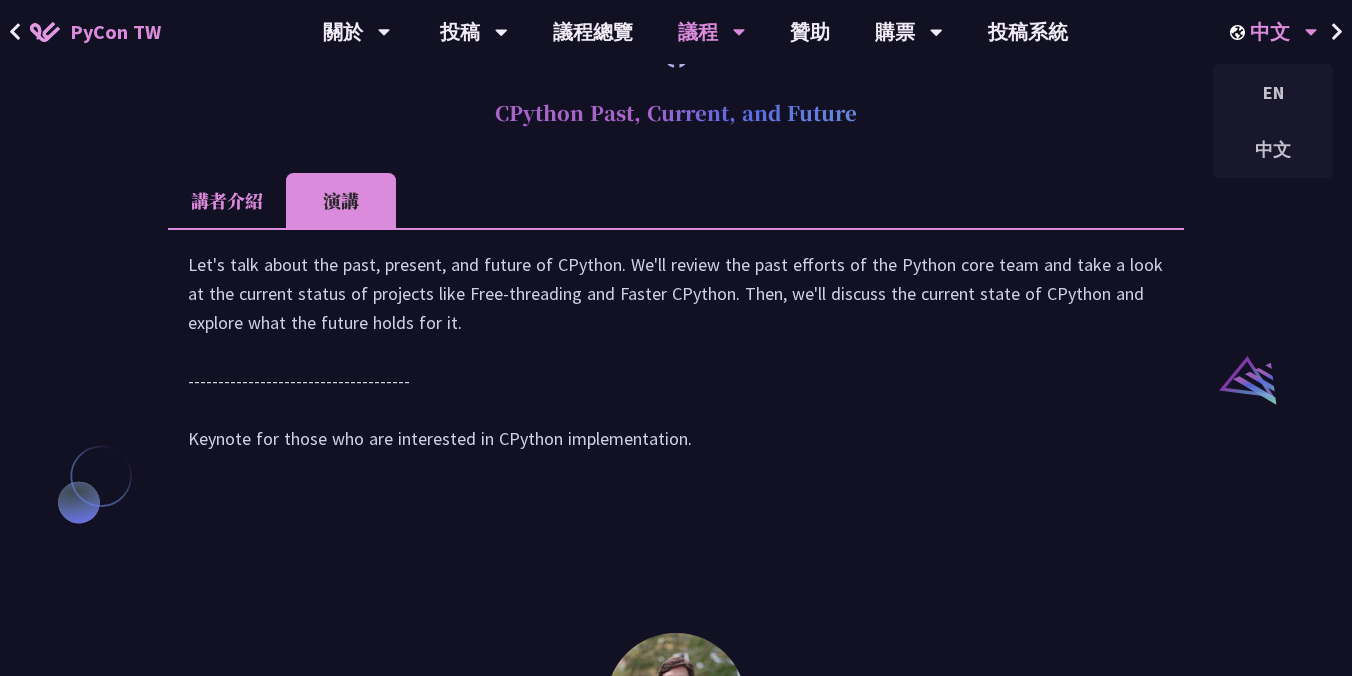 click on "中文" at bounding box center (1274, 32) 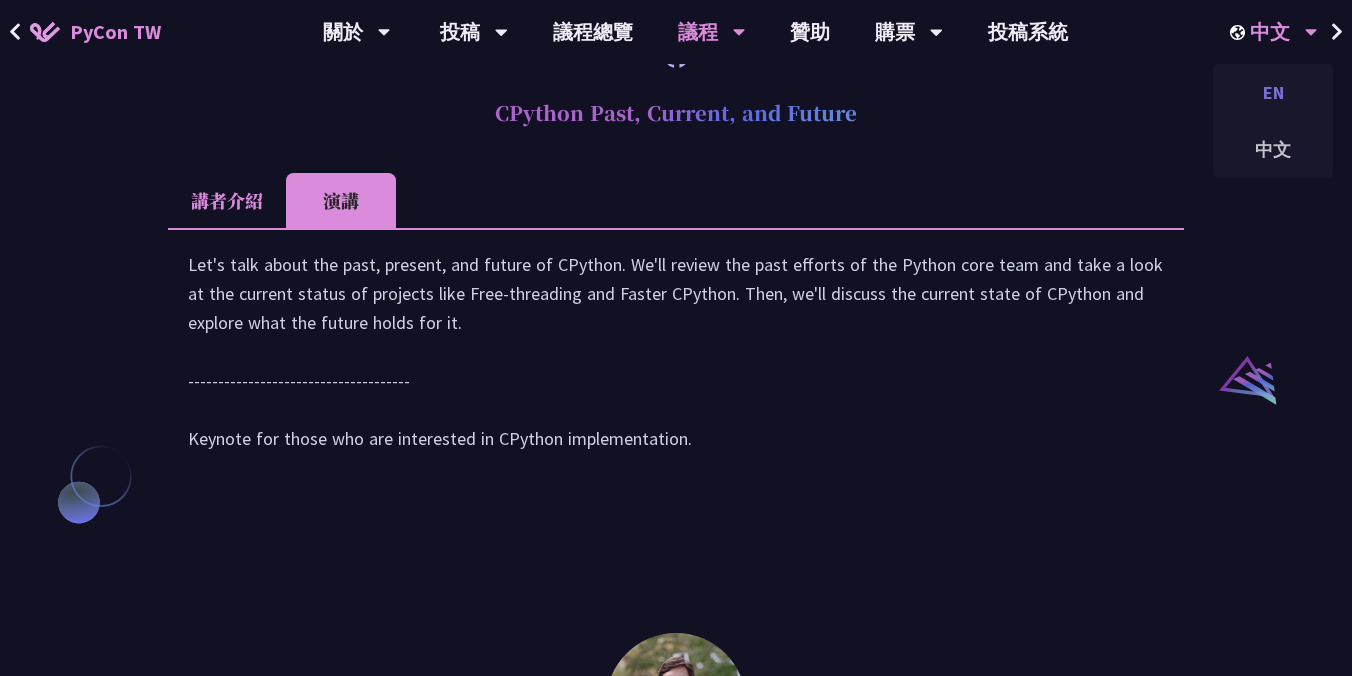 click on "EN" at bounding box center [1273, 92] 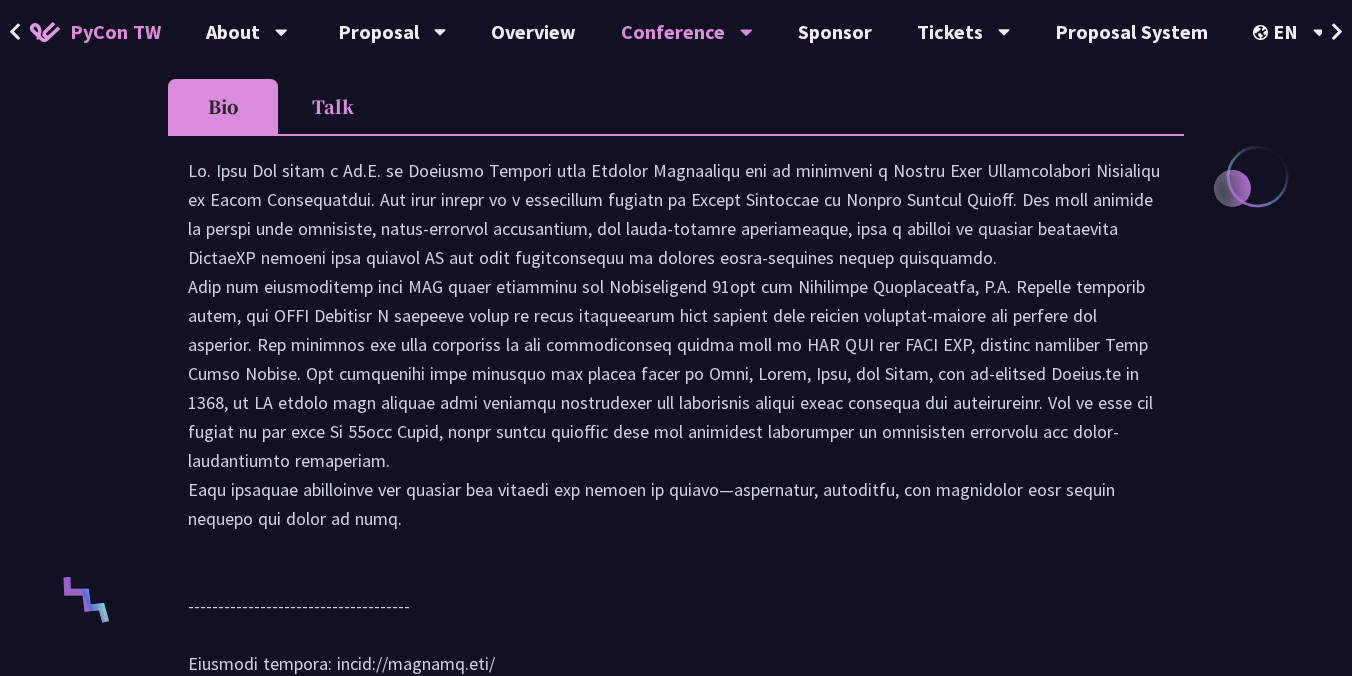 scroll, scrollTop: 977, scrollLeft: 0, axis: vertical 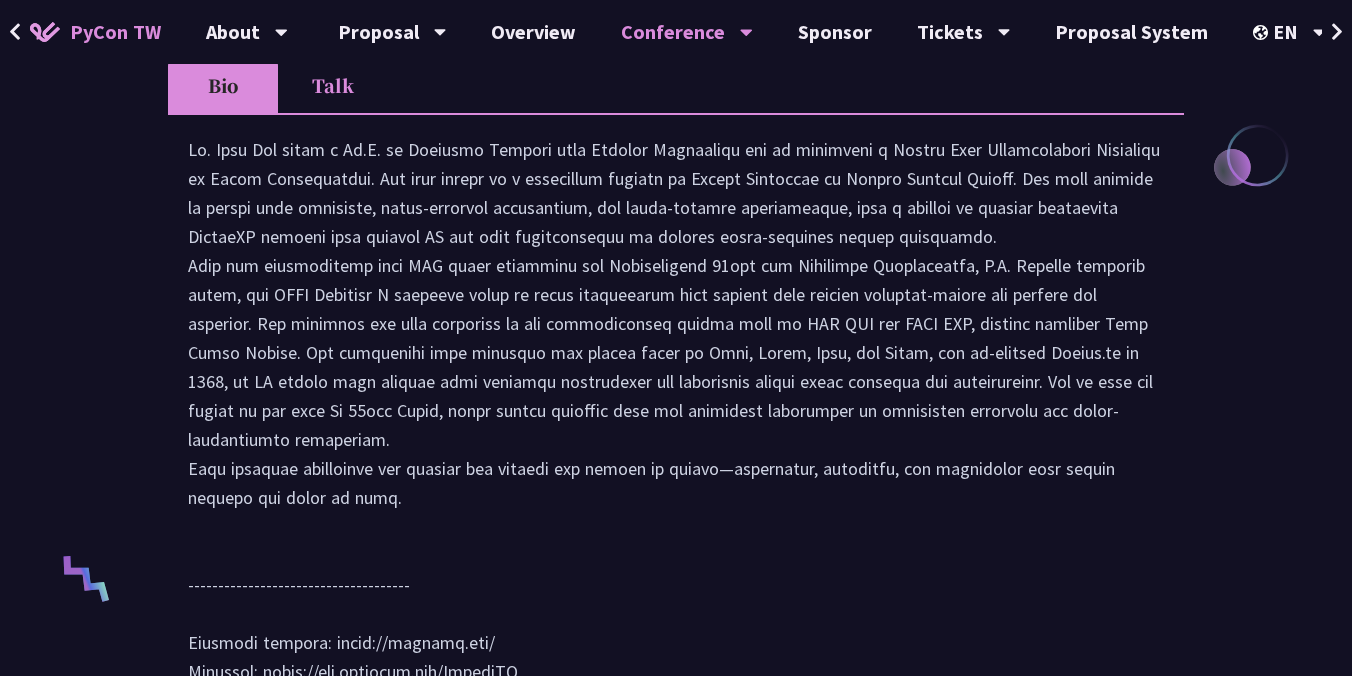 click on "Talk" at bounding box center (333, 85) 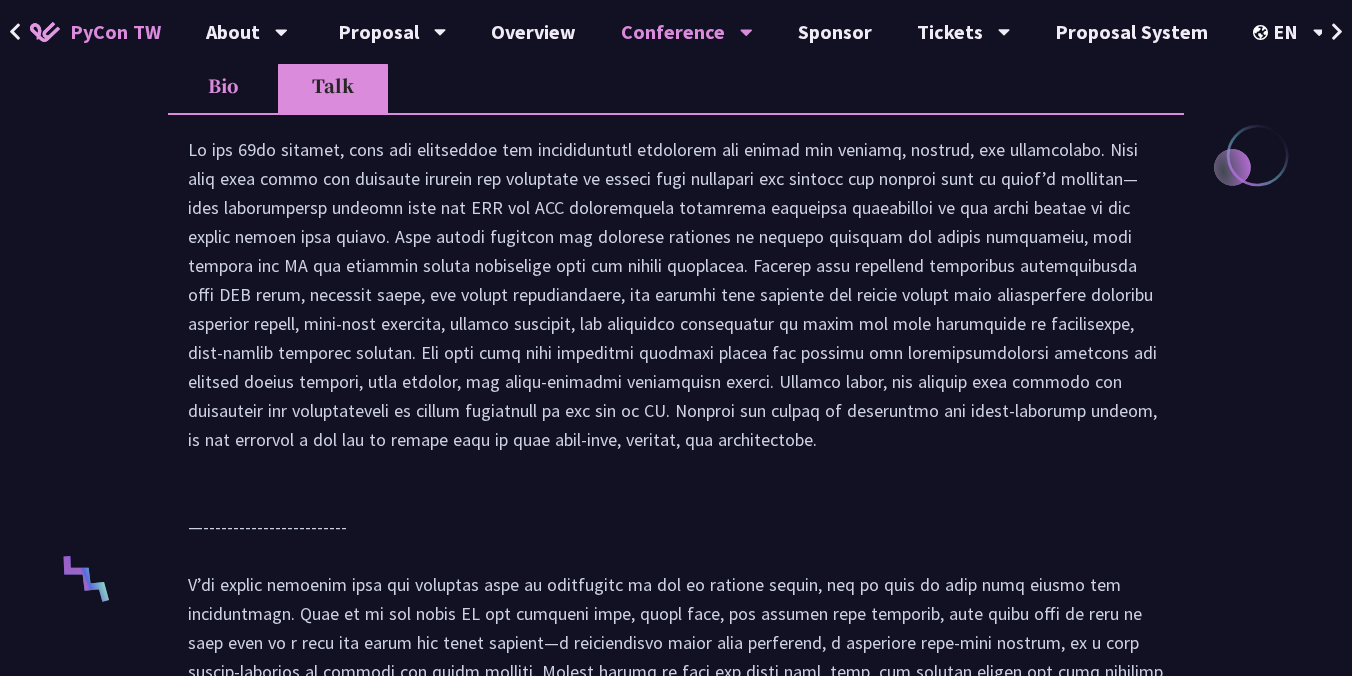 click on "Bio" at bounding box center (223, 85) 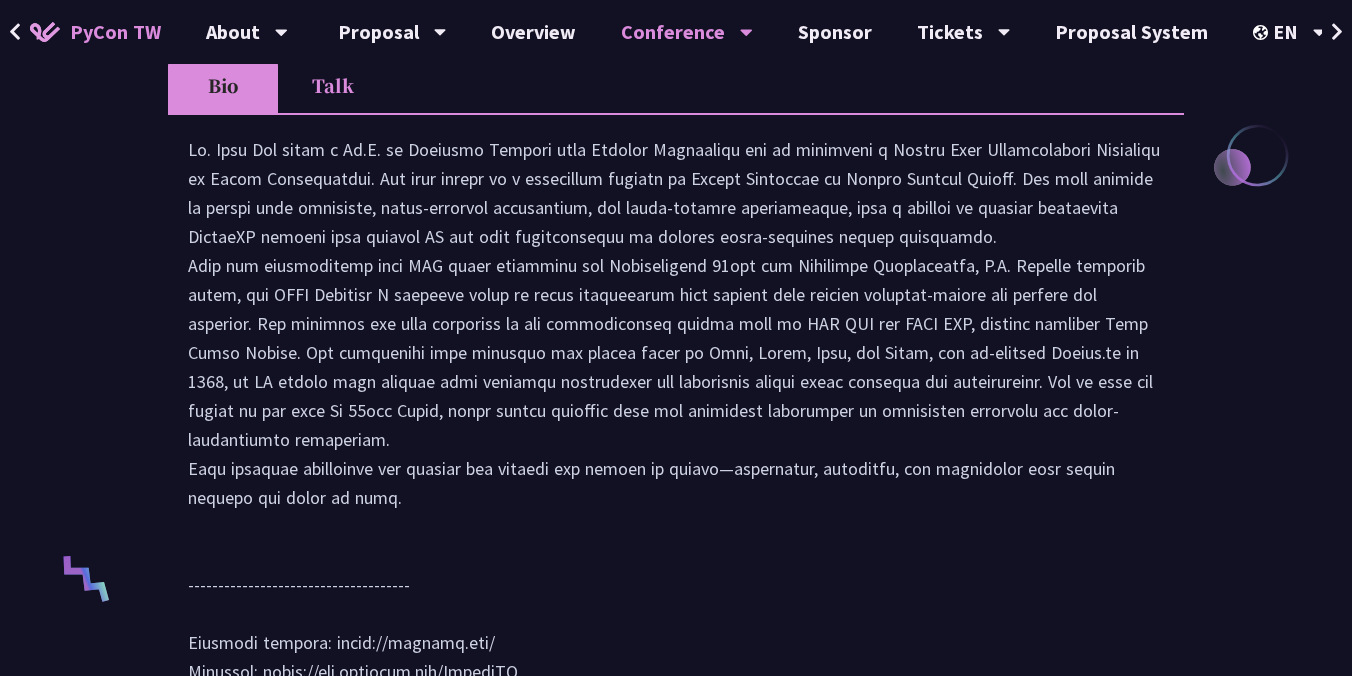 click on "Talk" at bounding box center [333, 85] 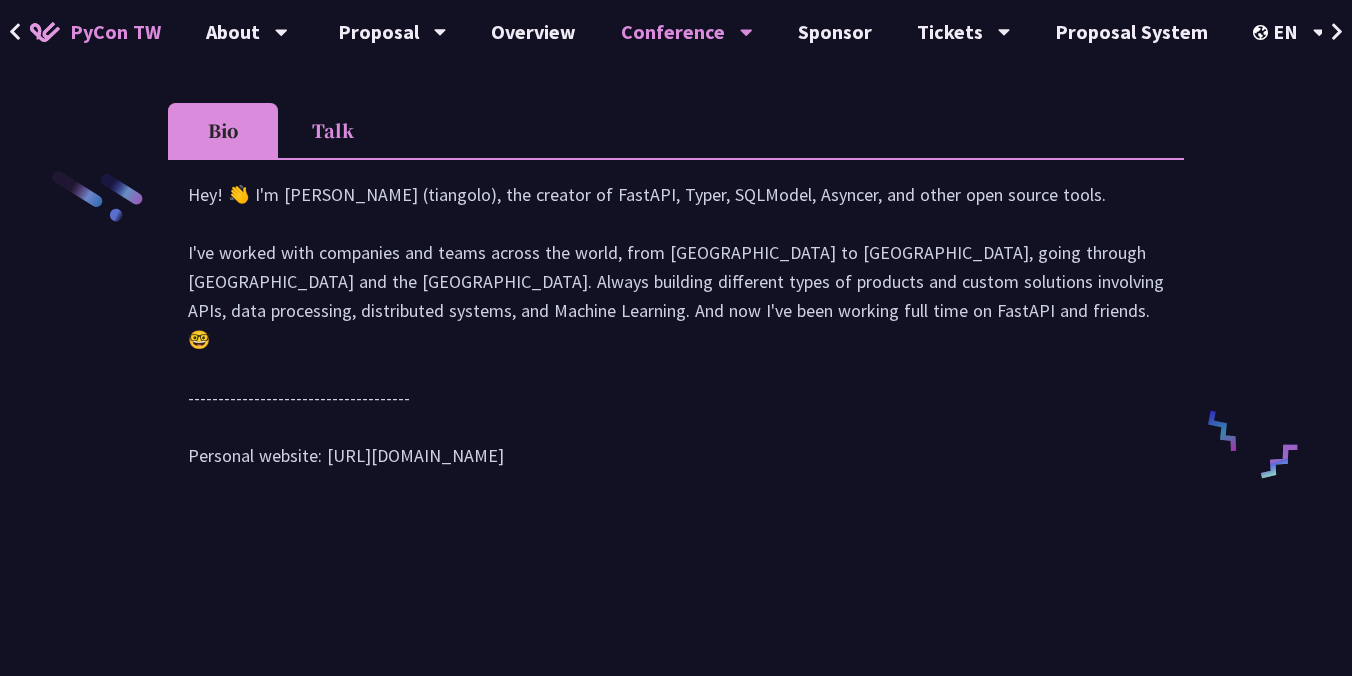 scroll, scrollTop: 3075, scrollLeft: 0, axis: vertical 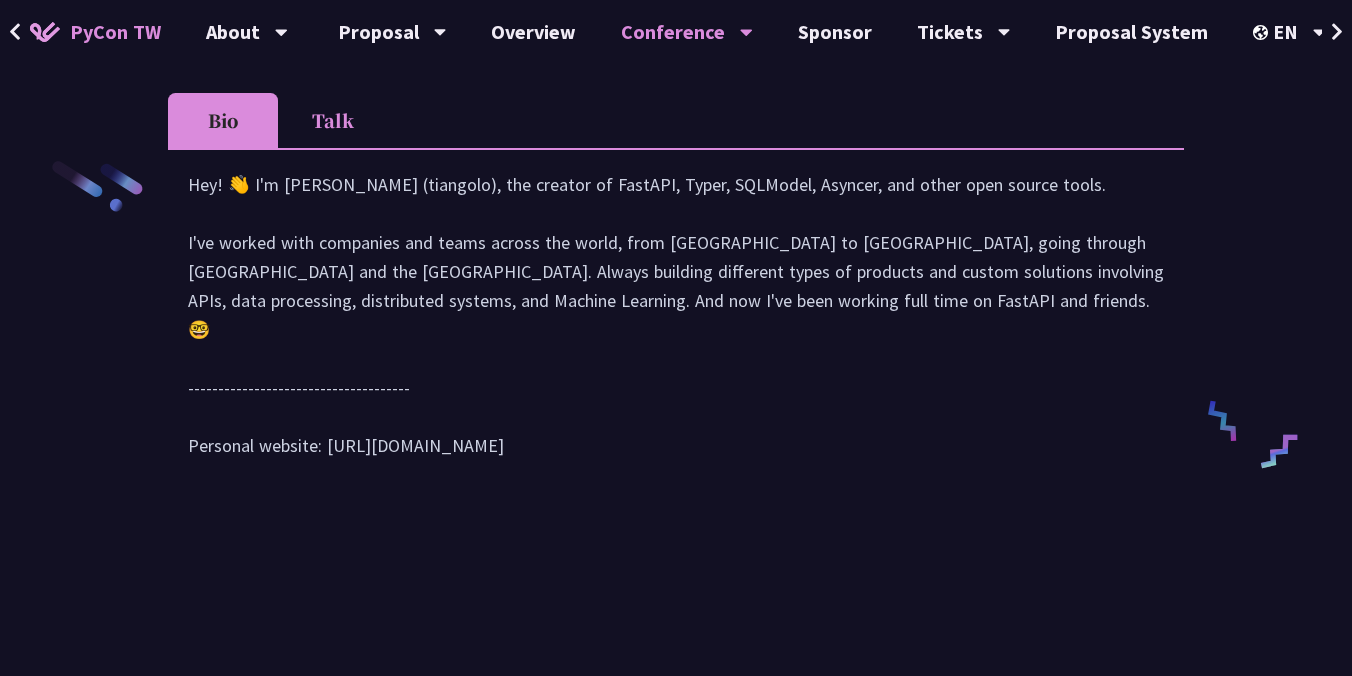 drag, startPoint x: 324, startPoint y: 498, endPoint x: 628, endPoint y: 526, distance: 305.28674 